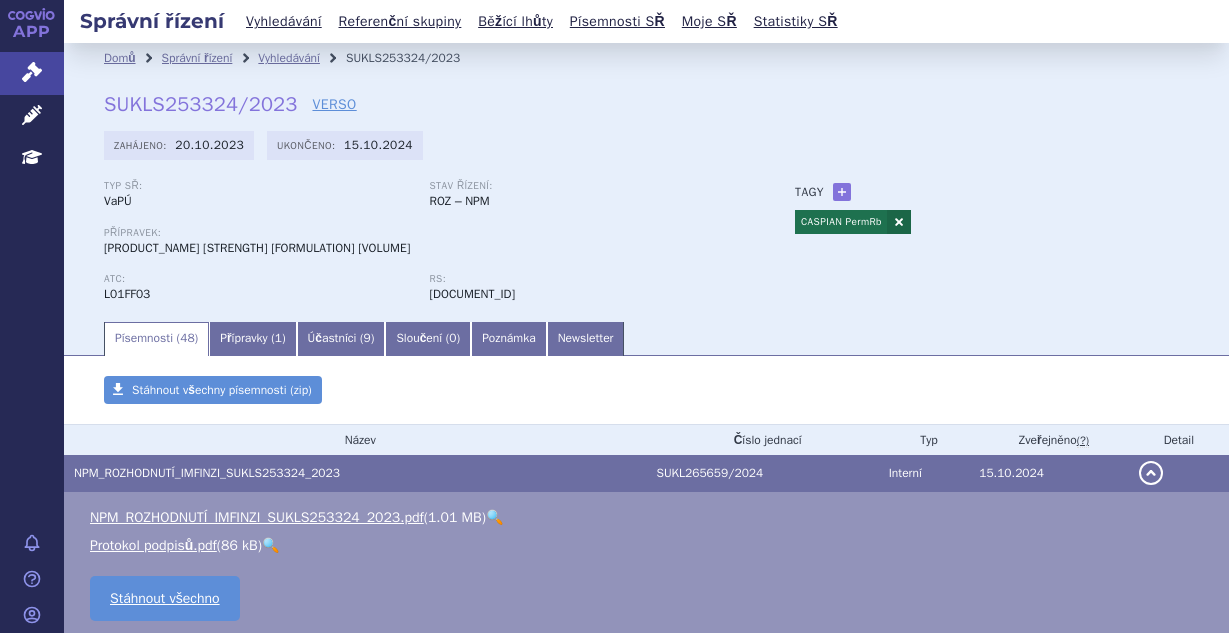 scroll, scrollTop: 0, scrollLeft: 0, axis: both 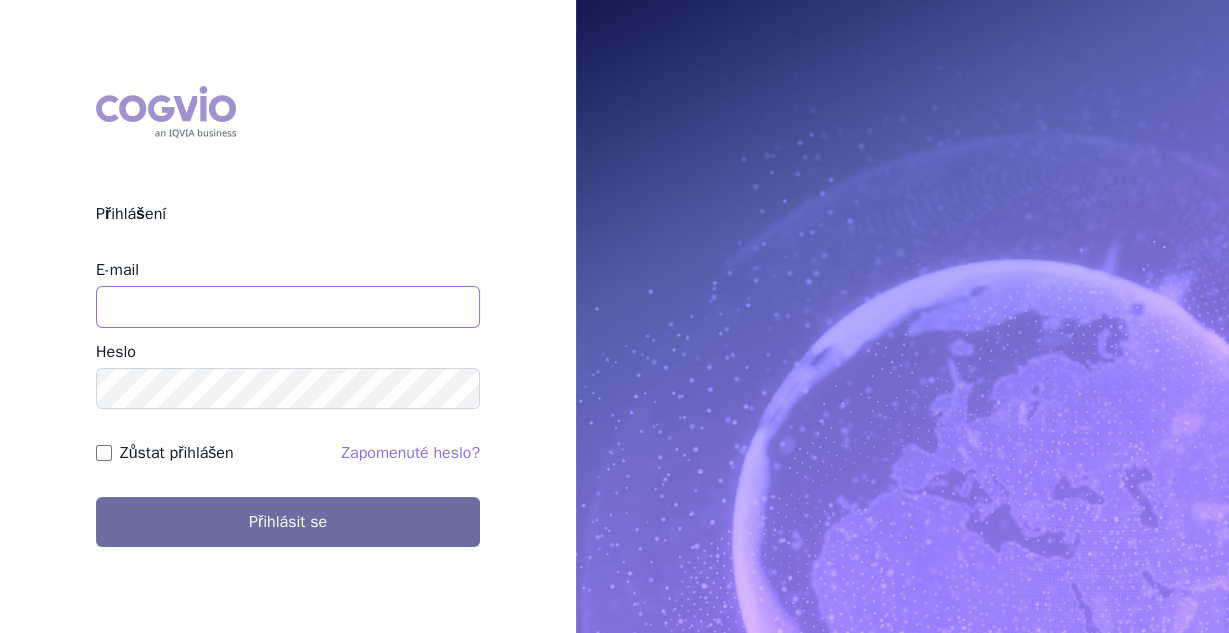 click on "E-mail" at bounding box center [288, 307] 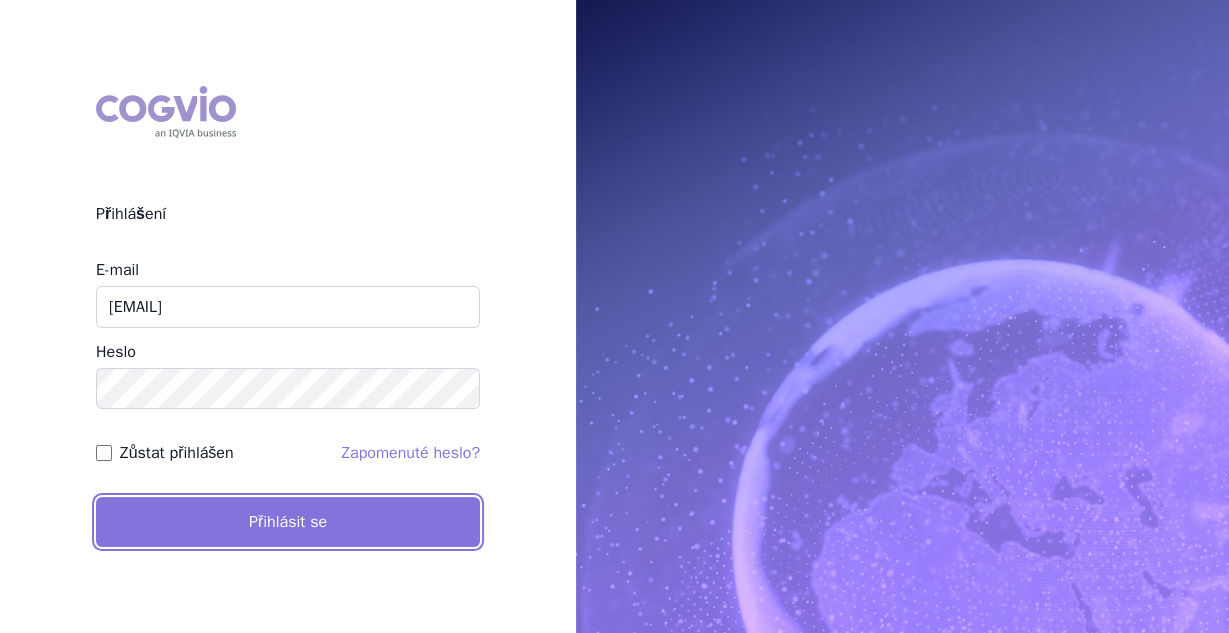 click on "Přihlásit se" at bounding box center (288, 522) 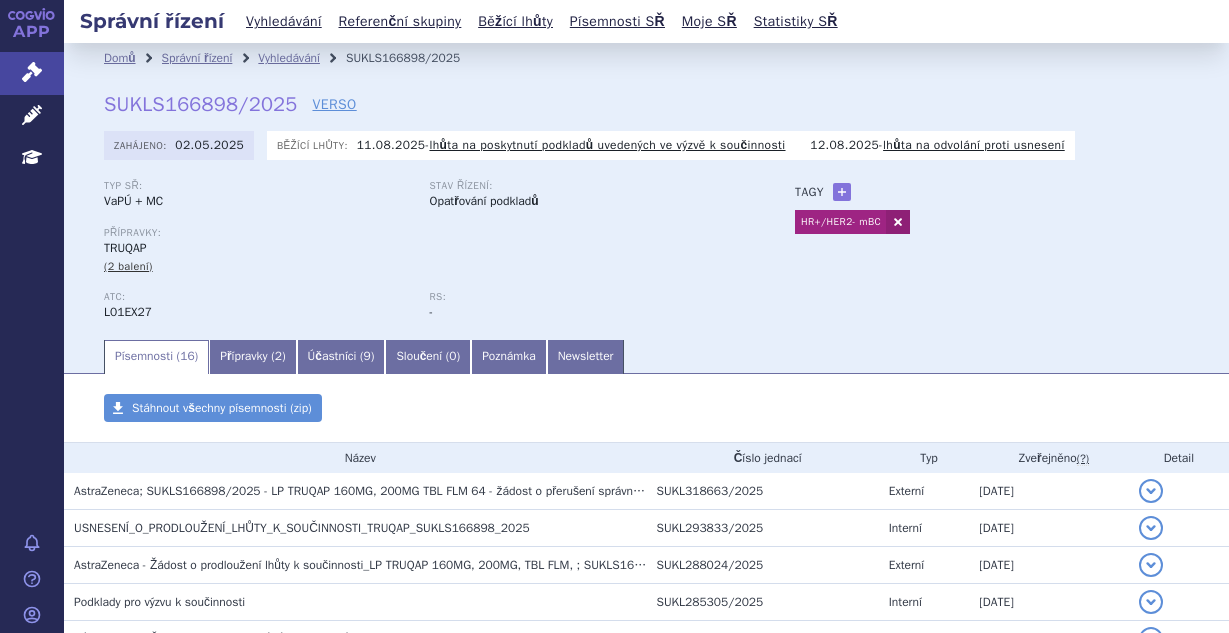 scroll, scrollTop: 0, scrollLeft: 0, axis: both 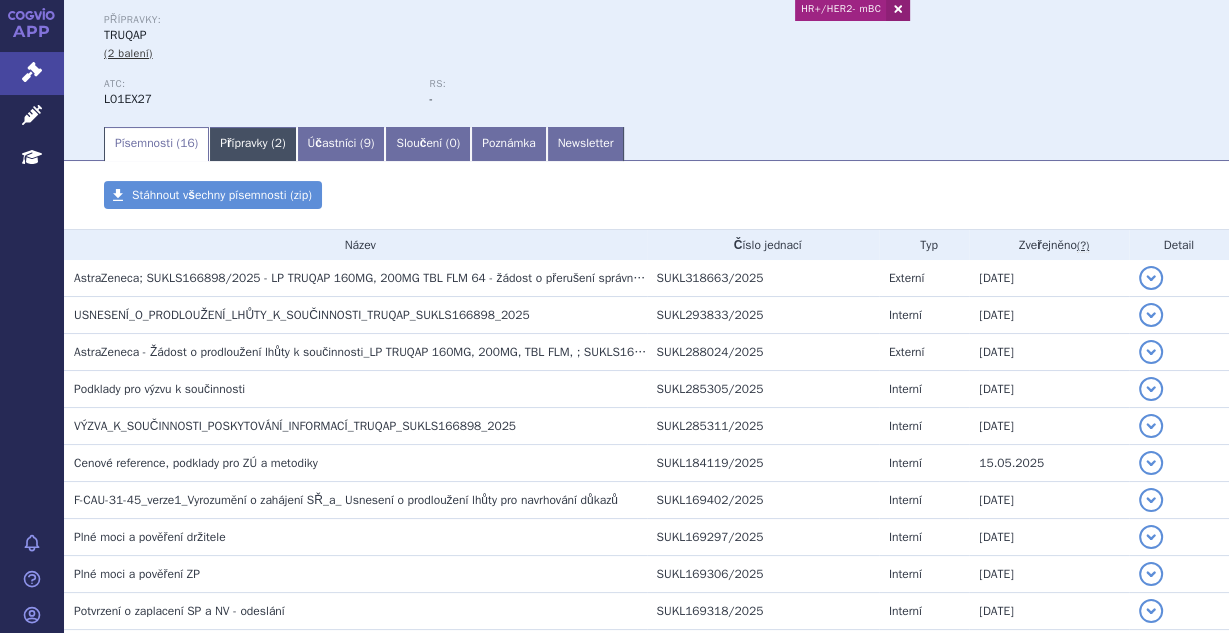 click on "Přípravky ( 2 )" at bounding box center (252, 144) 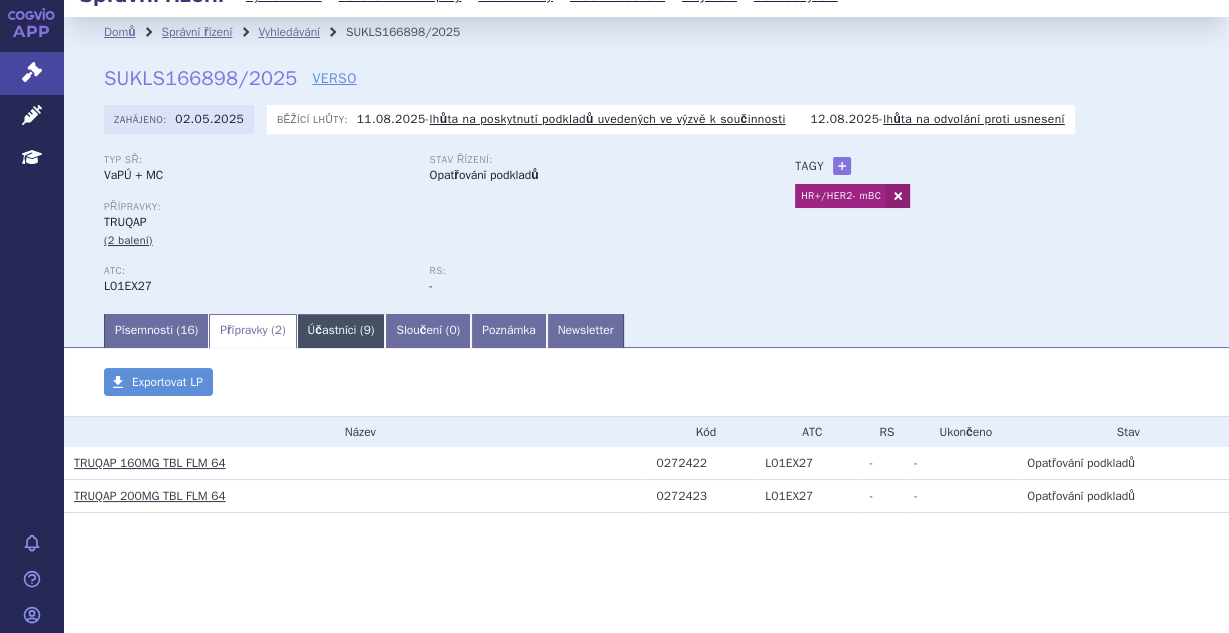 click on "Účastníci ( 9 )" at bounding box center [341, 331] 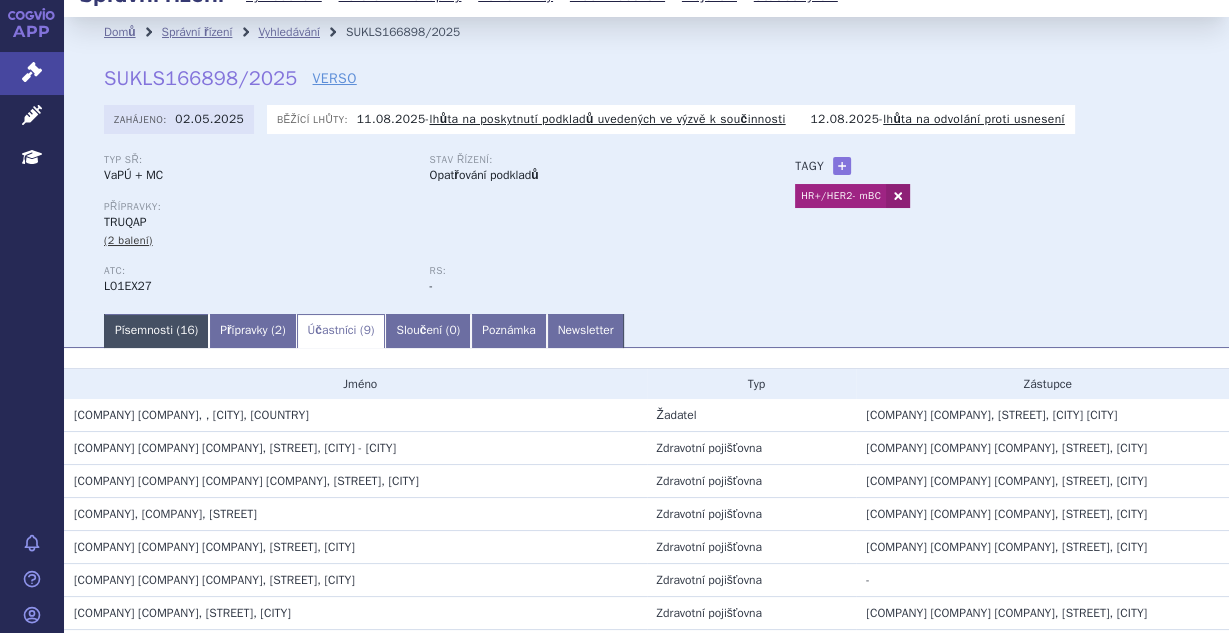 click on "Písemnosti ( 16 )" at bounding box center (156, 331) 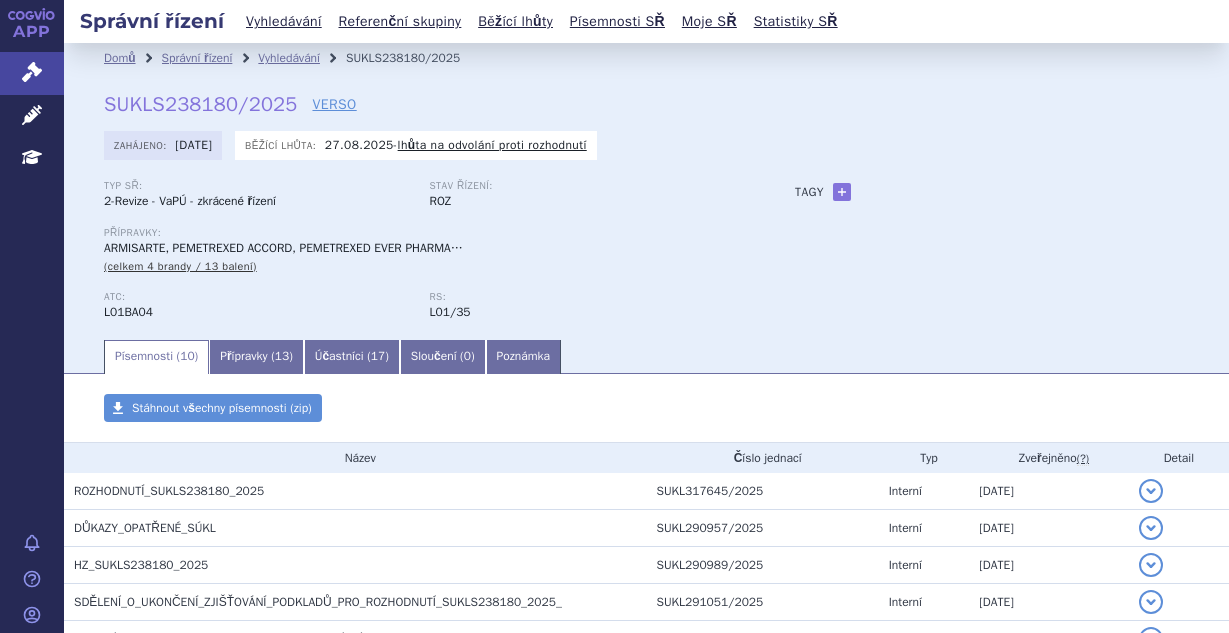 scroll, scrollTop: 0, scrollLeft: 0, axis: both 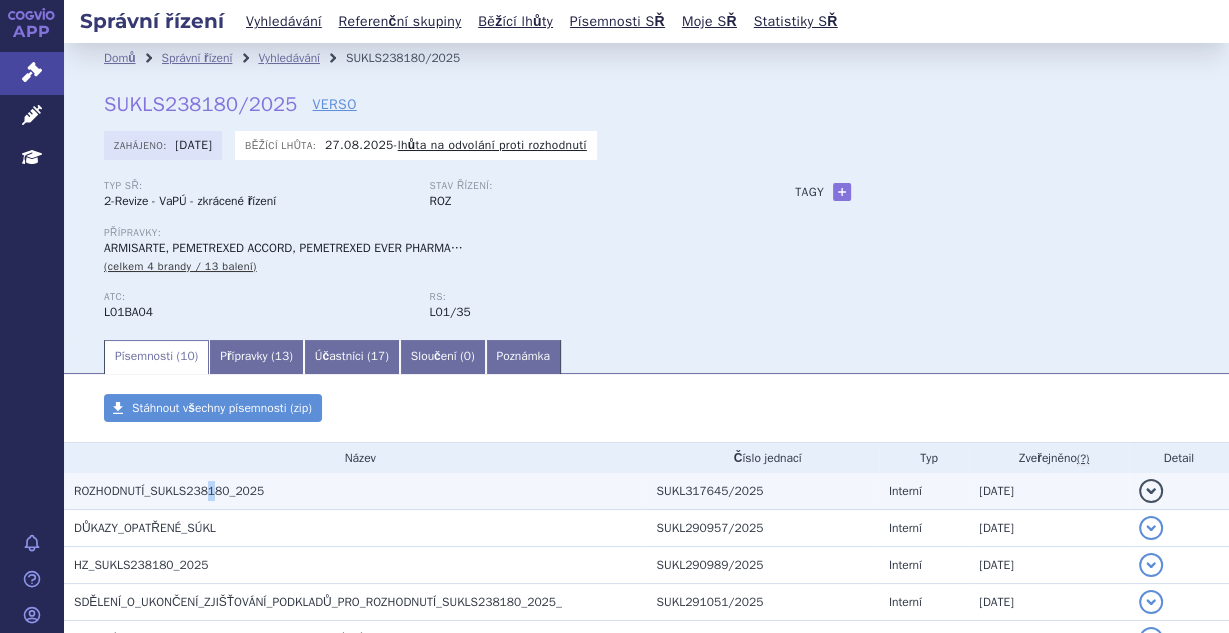 click on "ROZHODNUTÍ_SUKLS238180_2025" at bounding box center (169, 491) 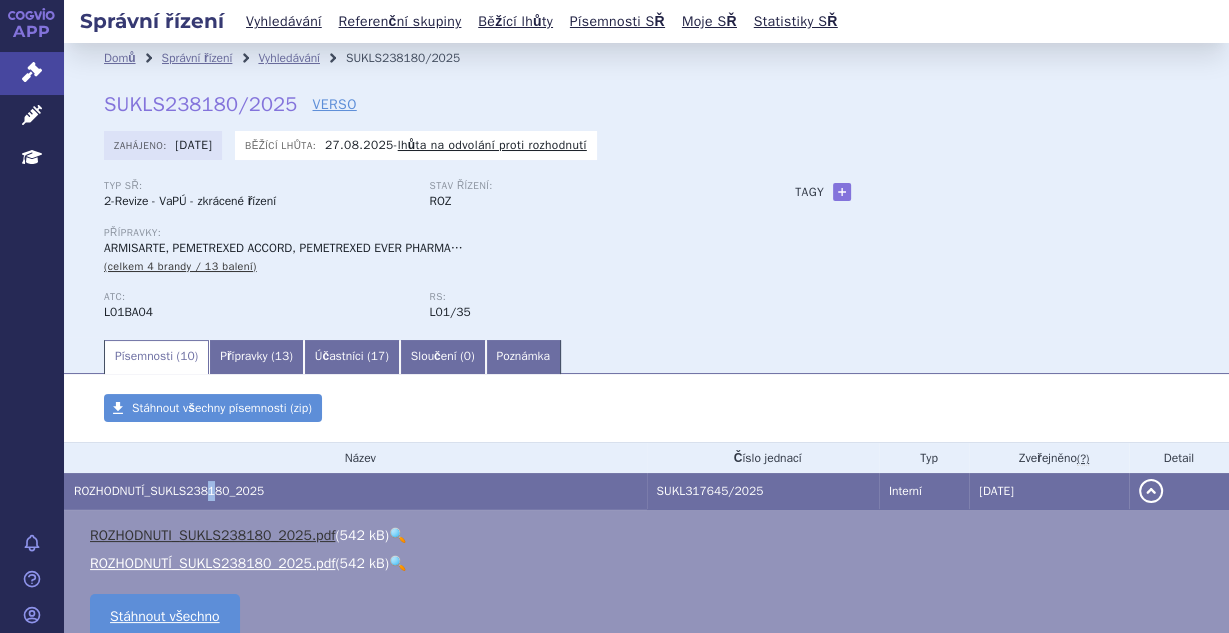 click on "ROZHODNUTI_SUKLS238180_2025.pdf" at bounding box center (212, 535) 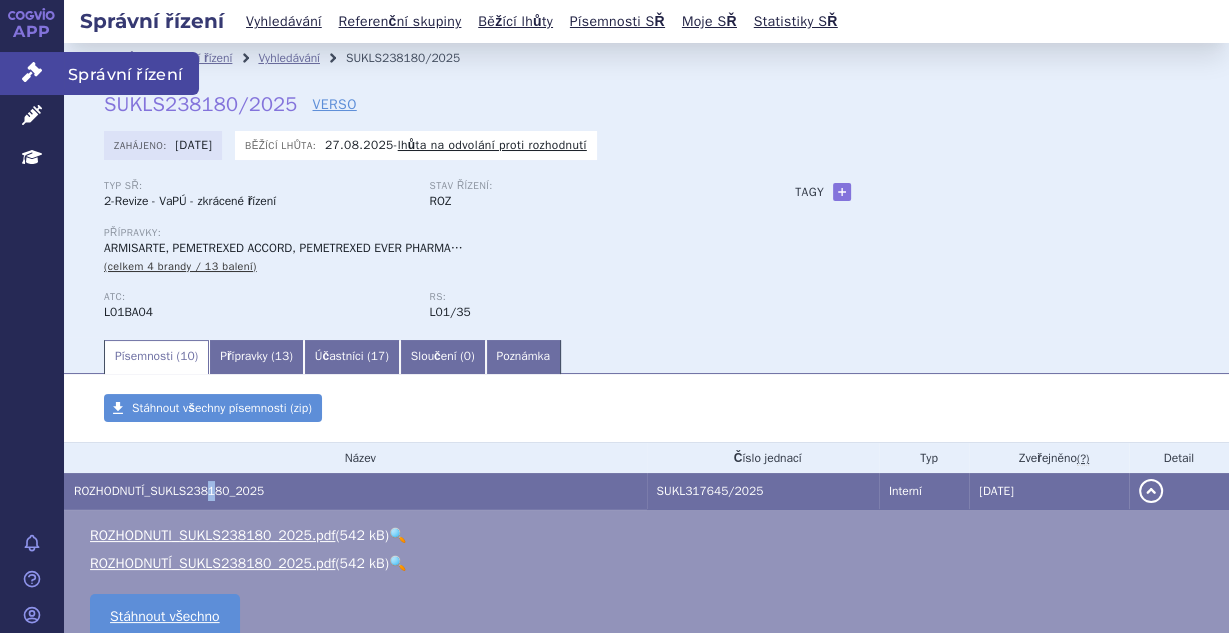 click 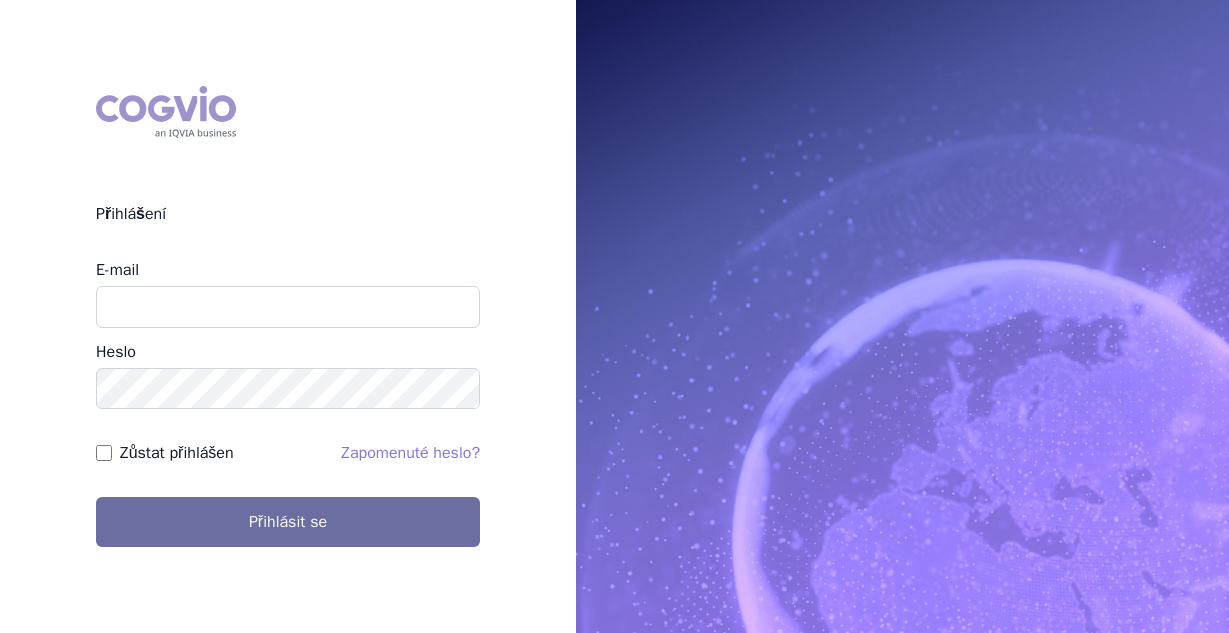 scroll, scrollTop: 0, scrollLeft: 0, axis: both 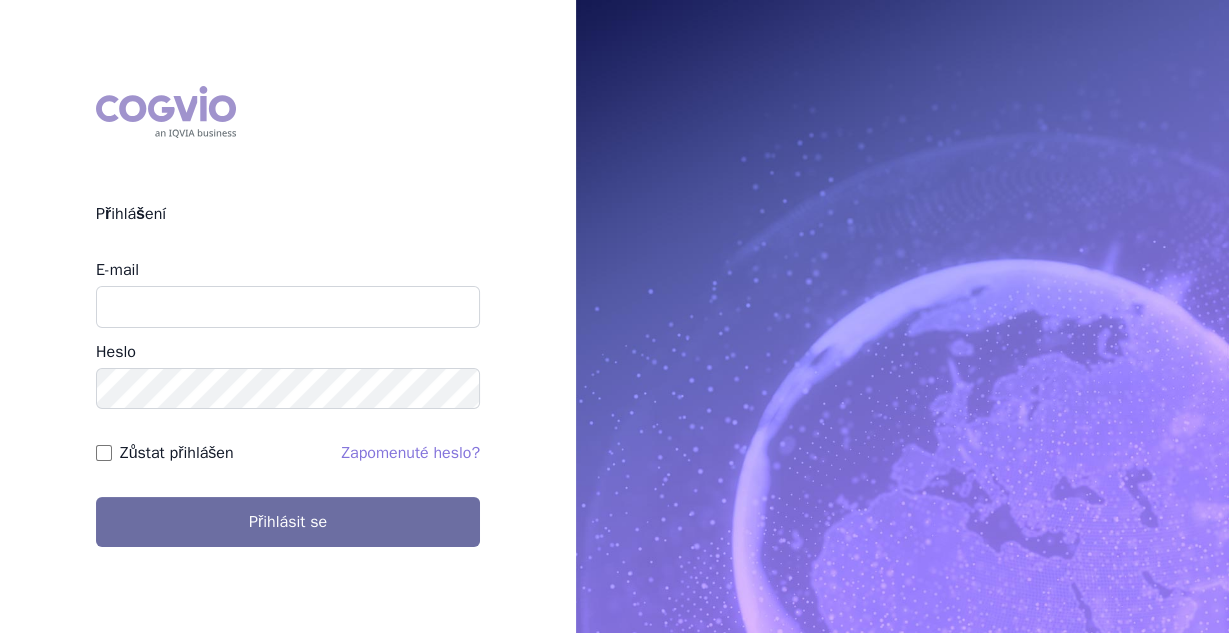 click on "E-mail" at bounding box center (288, 293) 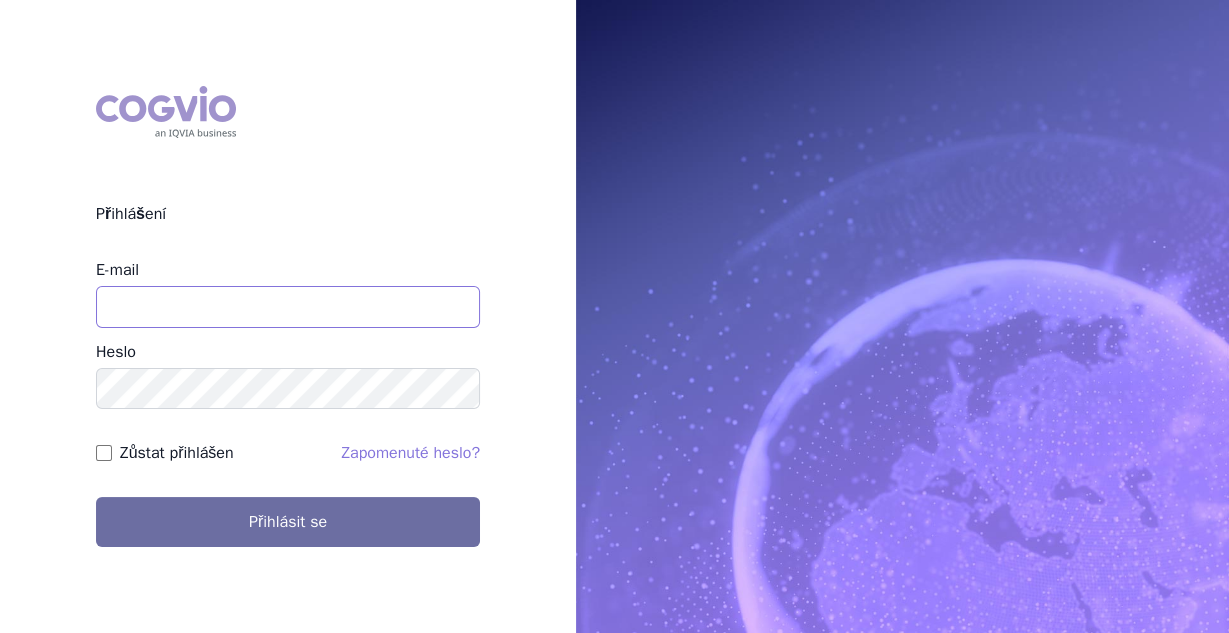 click on "E-mail" at bounding box center (288, 307) 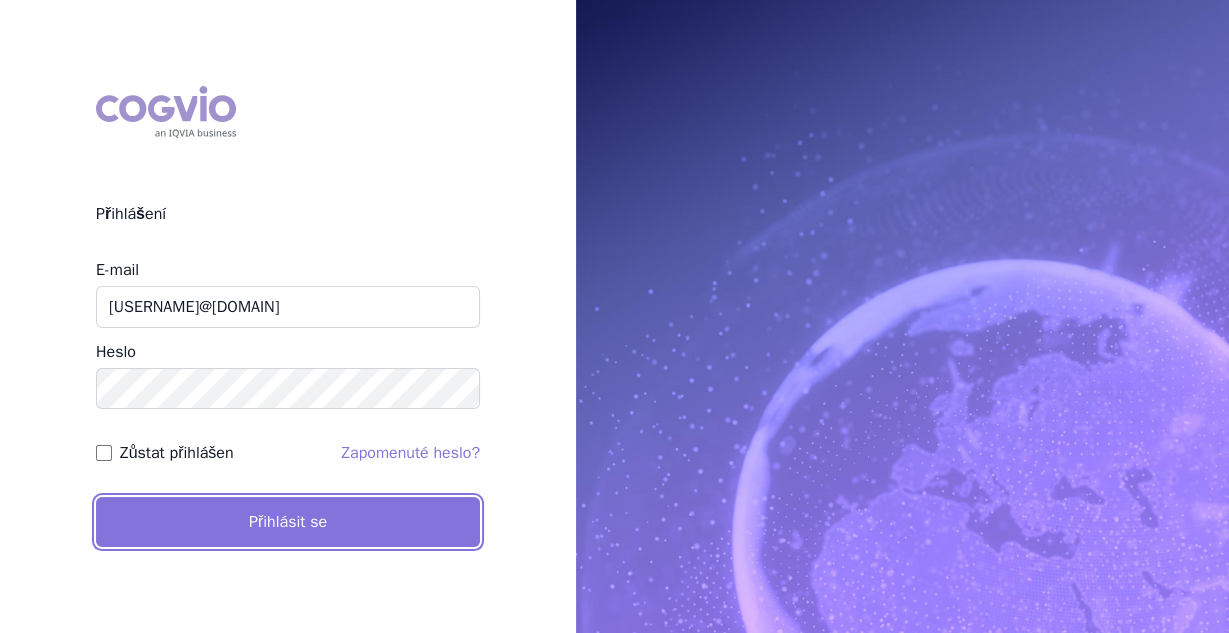 click on "Přihlásit se" at bounding box center [288, 522] 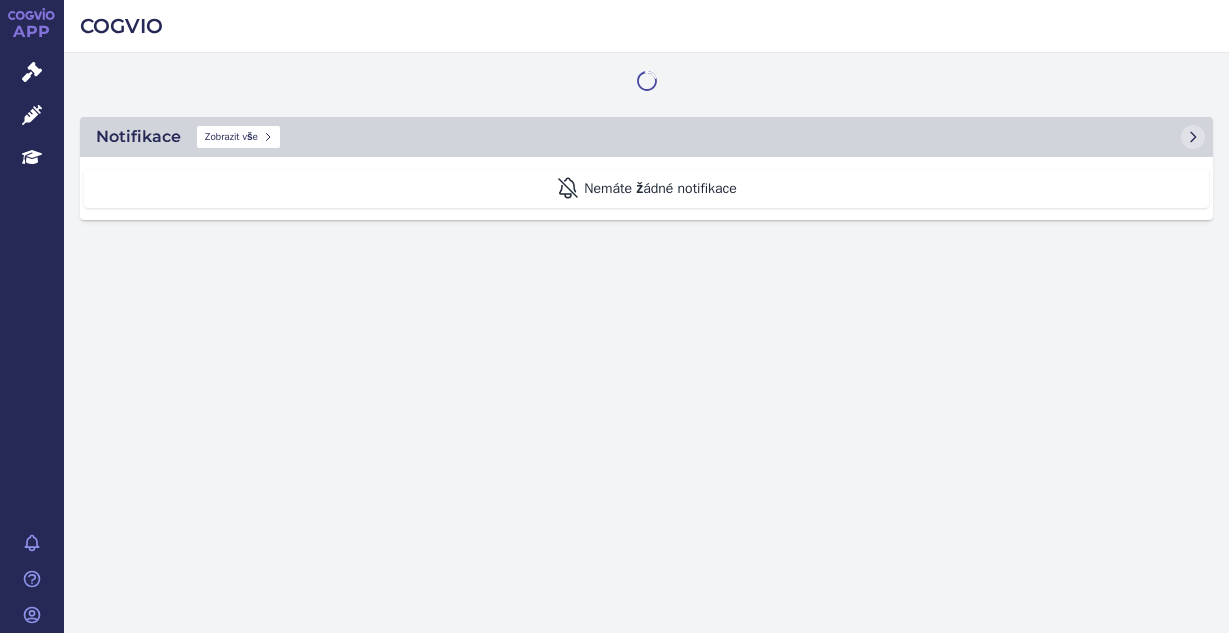 scroll, scrollTop: 0, scrollLeft: 0, axis: both 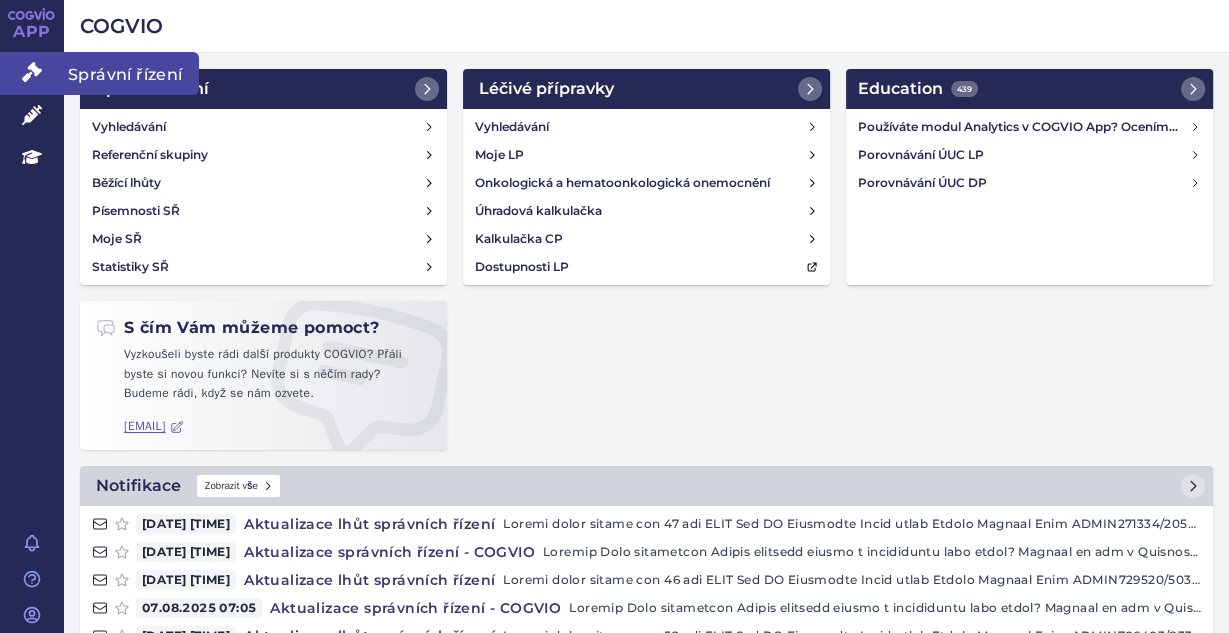 click 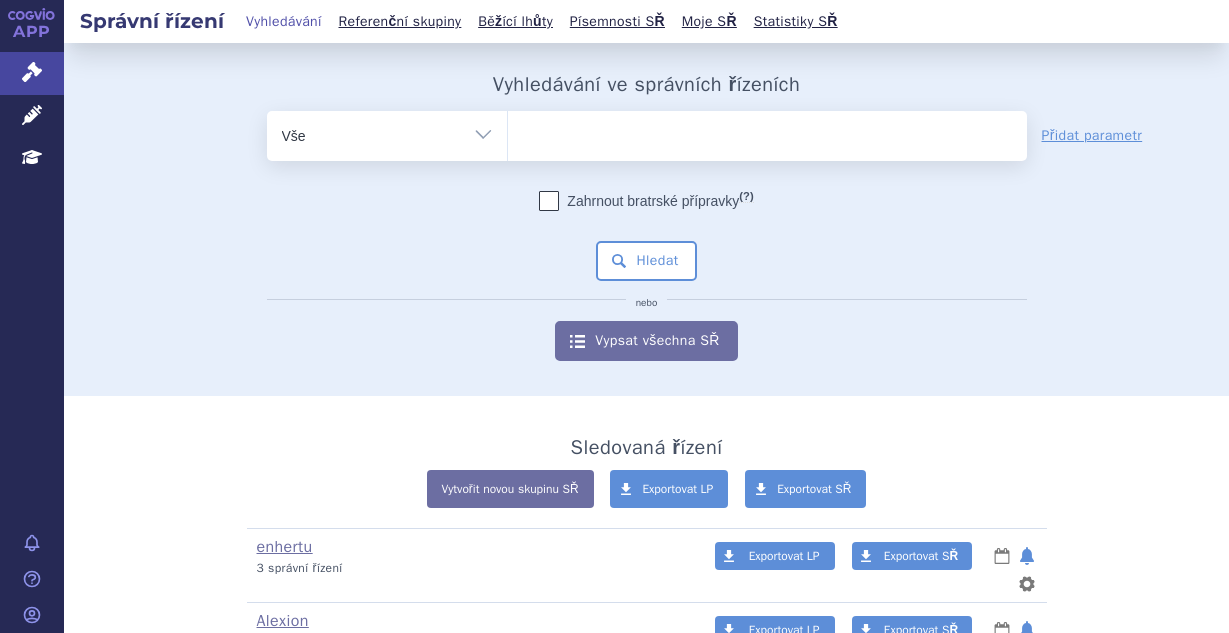scroll, scrollTop: 0, scrollLeft: 0, axis: both 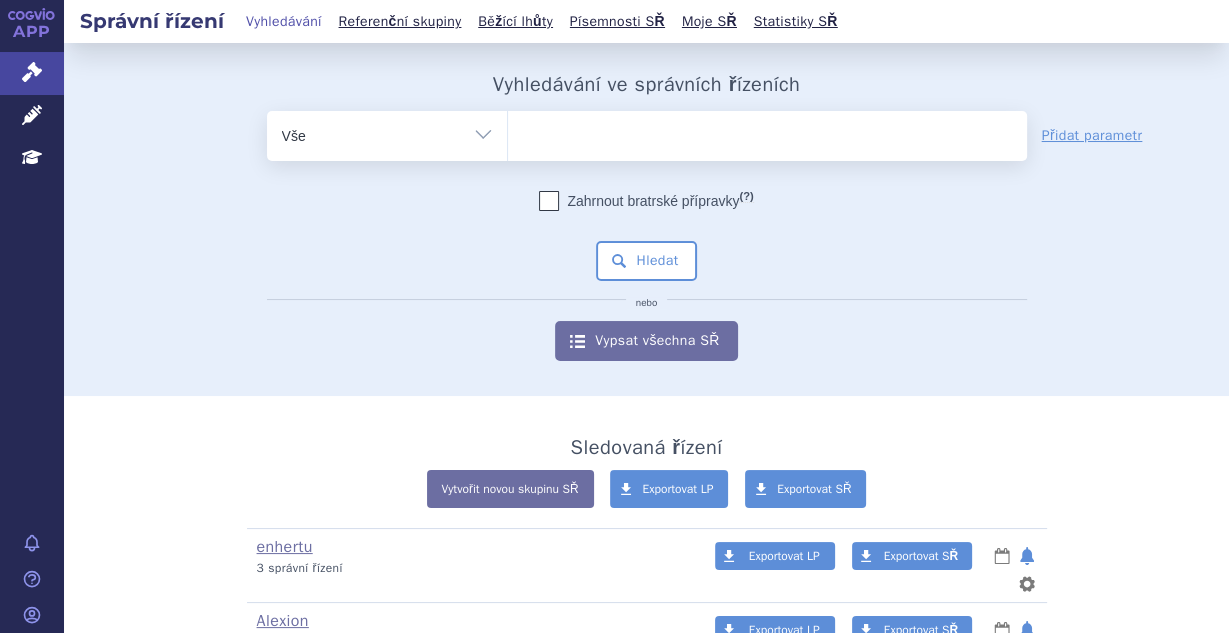 click at bounding box center [767, 132] 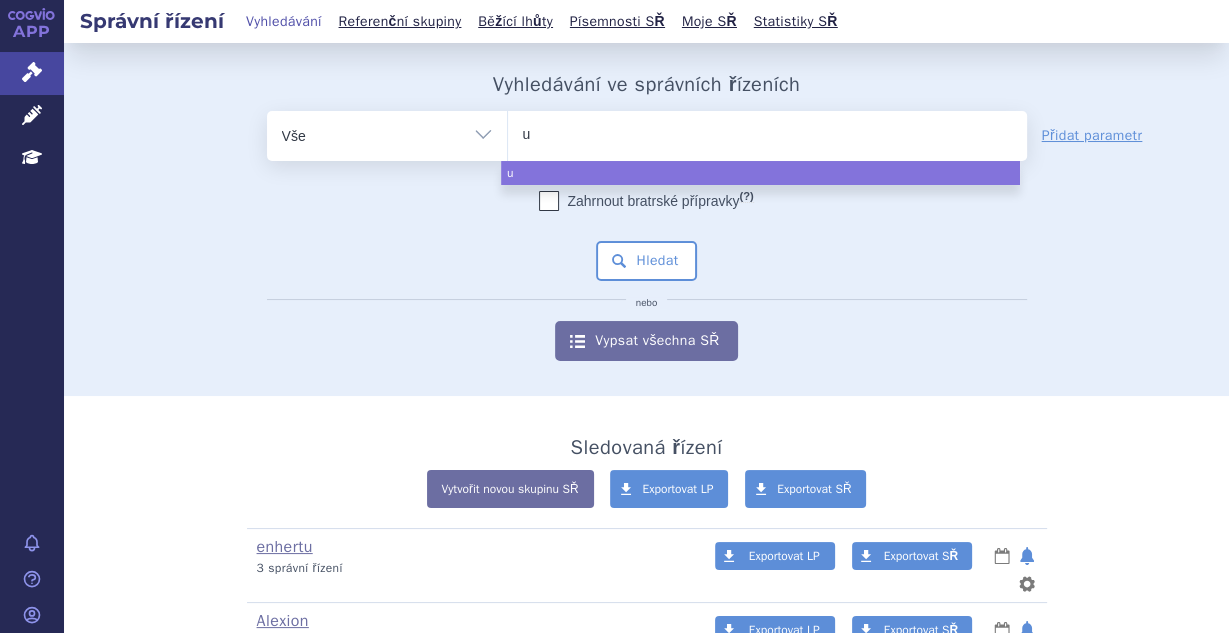 type on "ul" 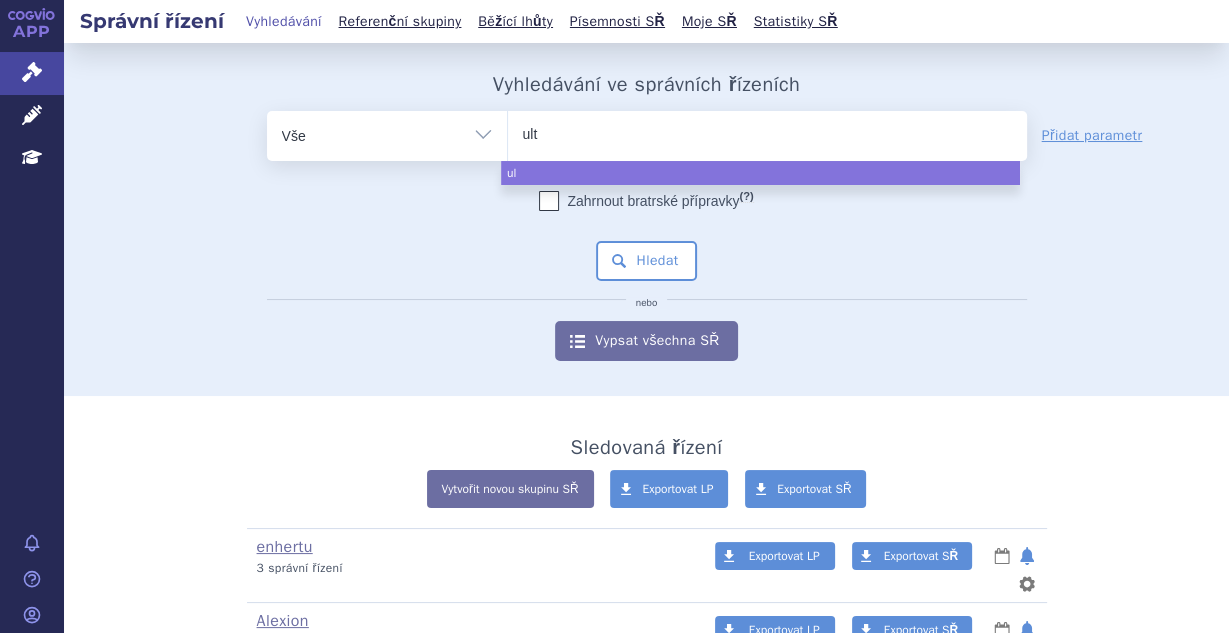 type on "ulto" 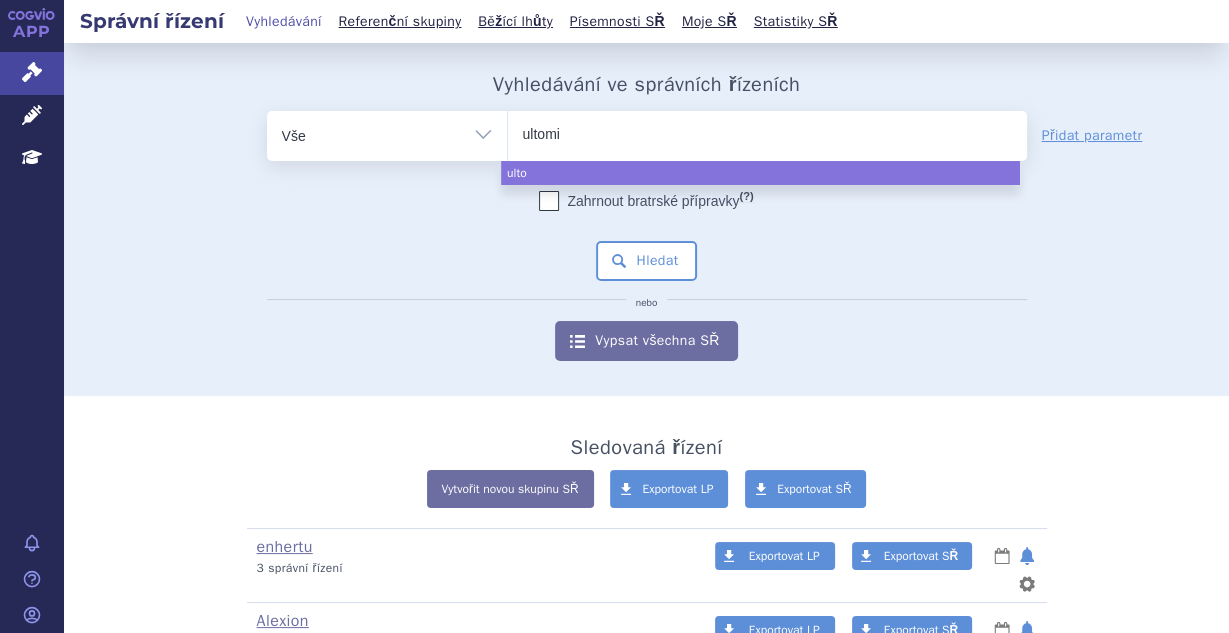 type on "ultomir" 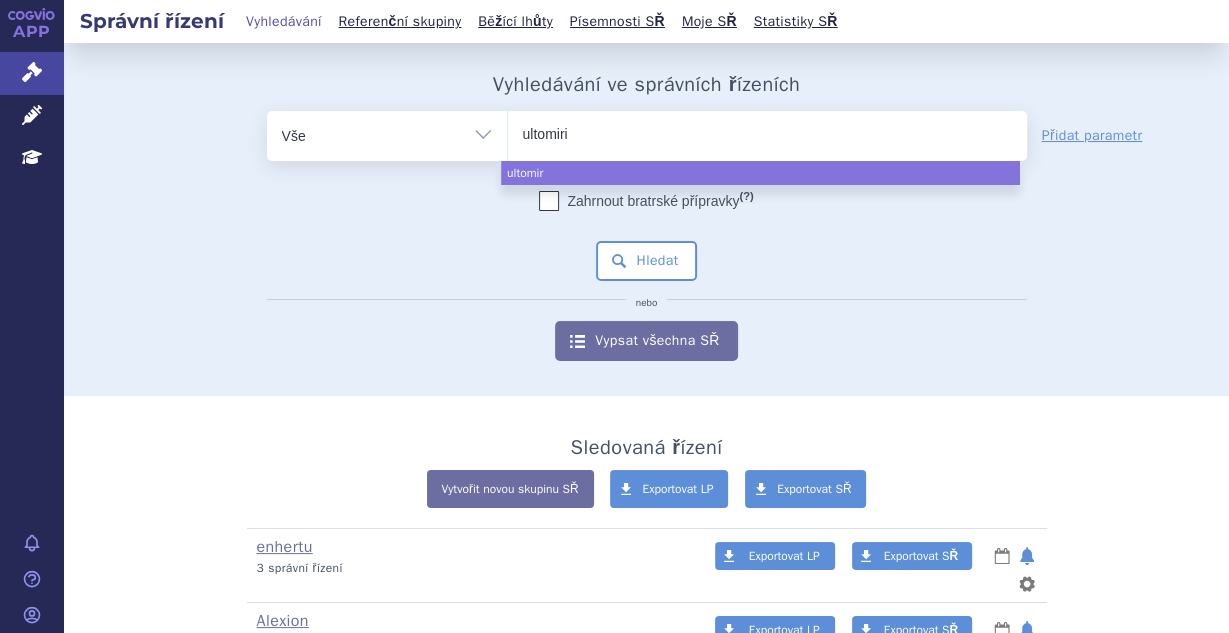 type on "ultomiris" 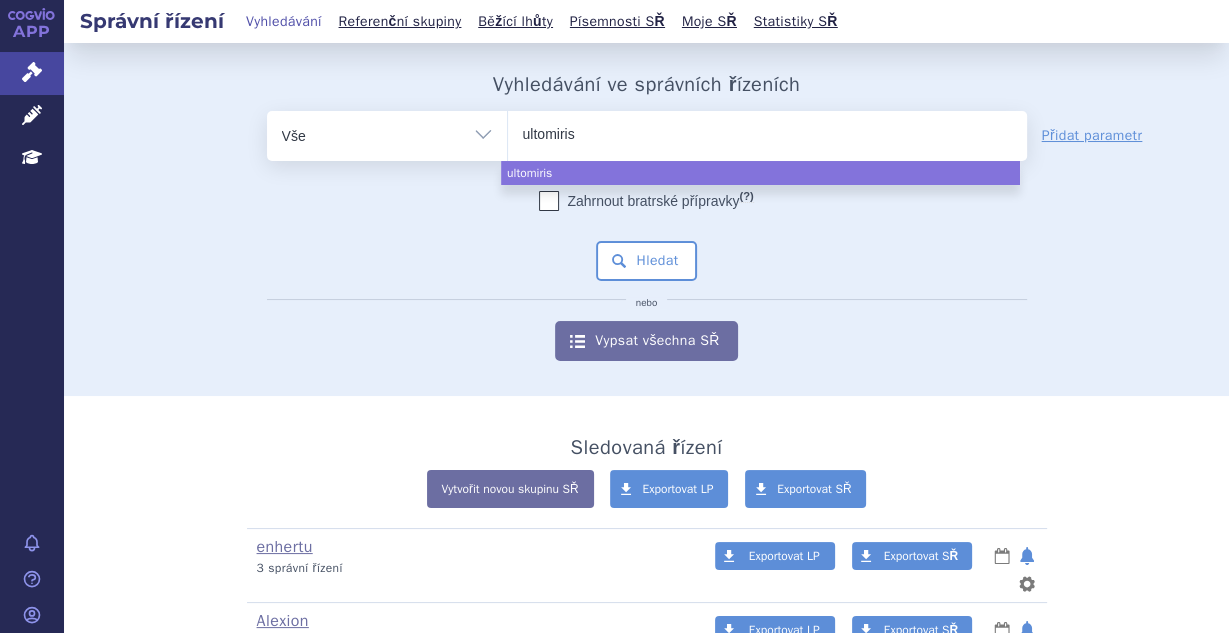 type 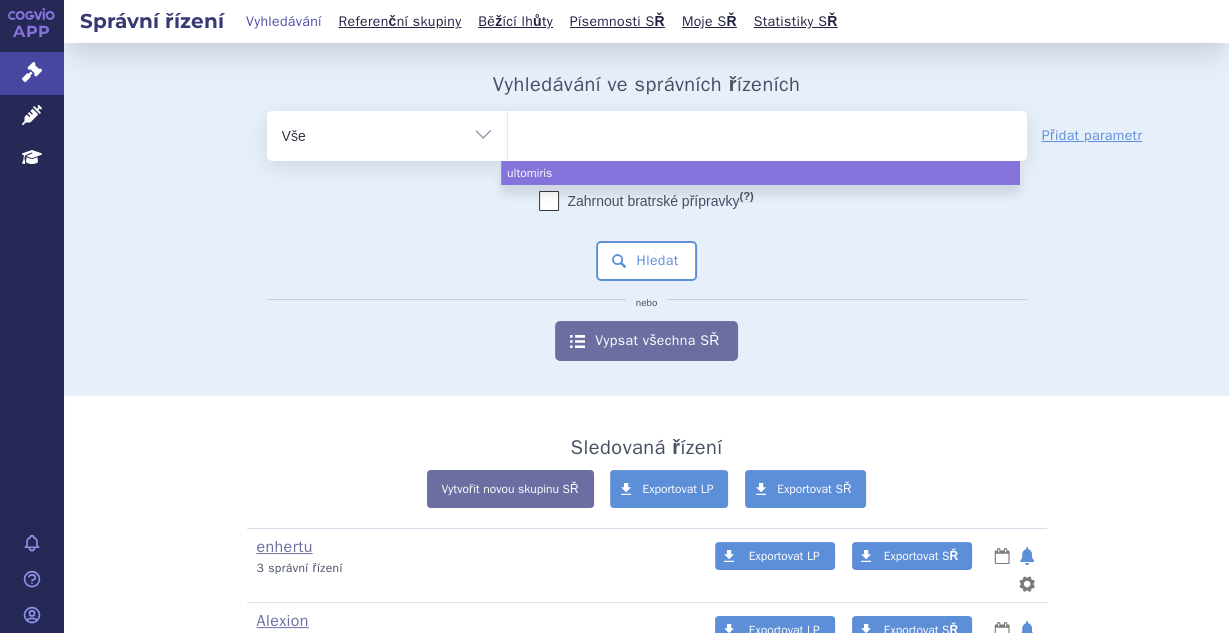 select on "ultomiris" 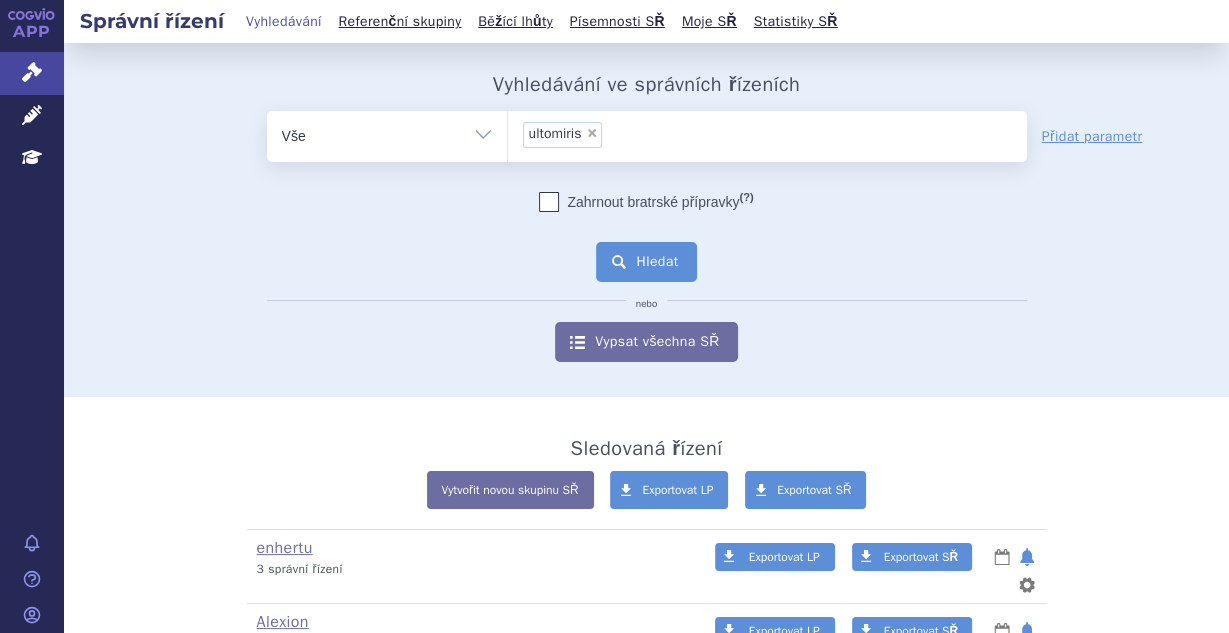 click on "Hledat" at bounding box center (646, 262) 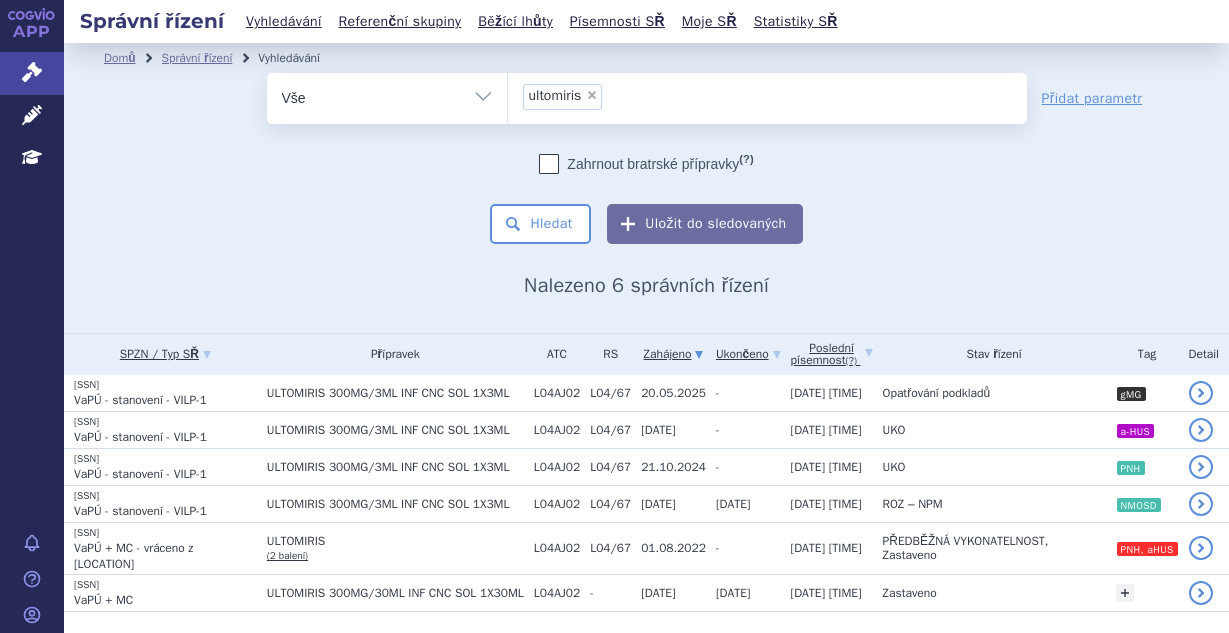 scroll, scrollTop: 0, scrollLeft: 0, axis: both 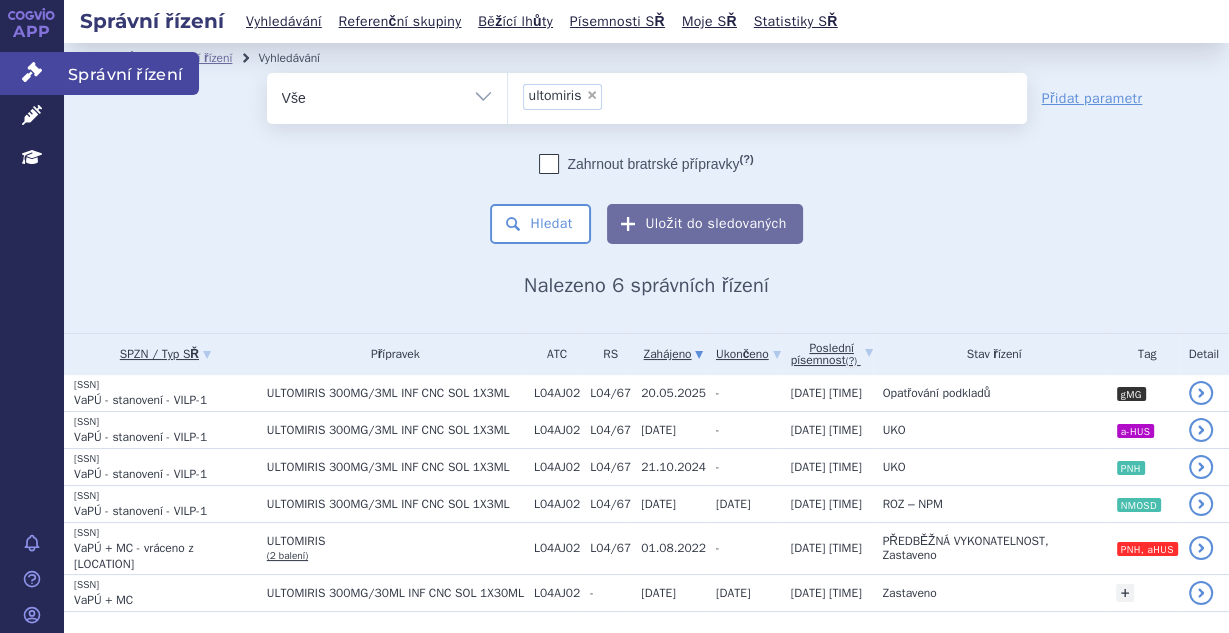 click on "Správní řízení" at bounding box center [32, 73] 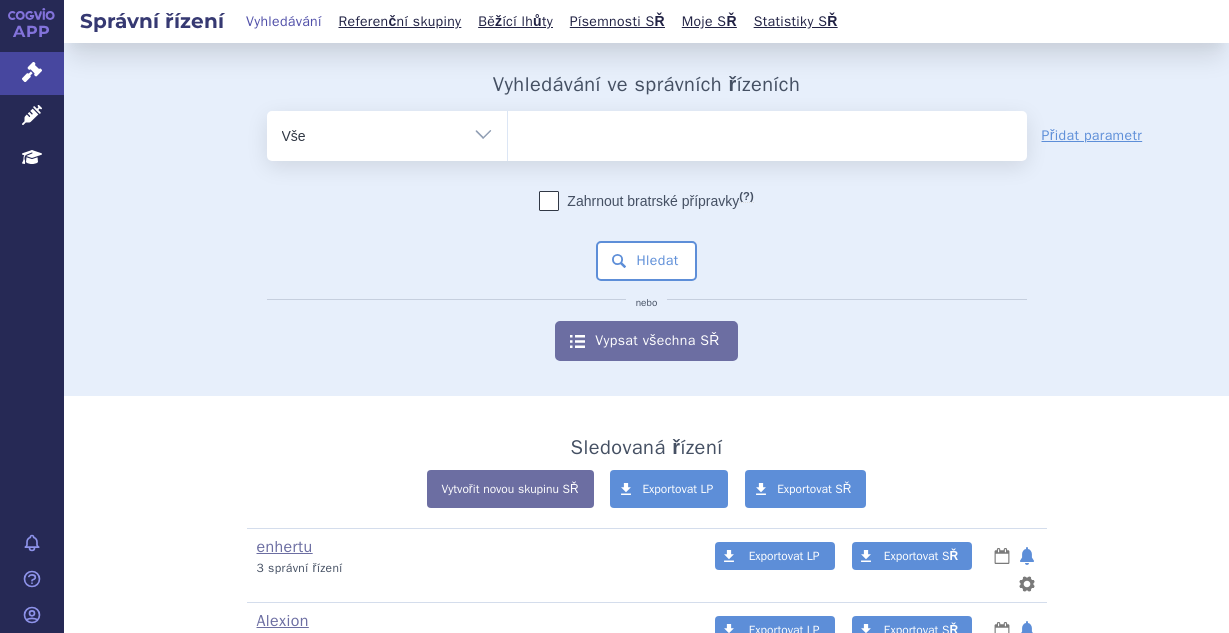 scroll, scrollTop: 0, scrollLeft: 0, axis: both 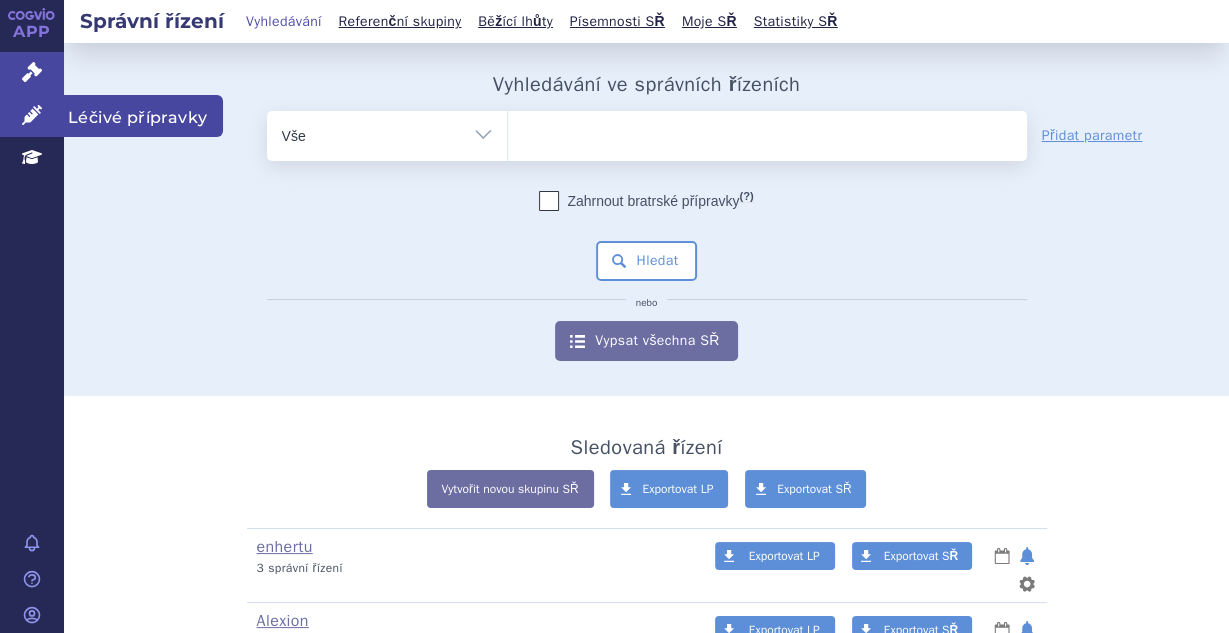 click on "Léčivé přípravky" at bounding box center (32, 116) 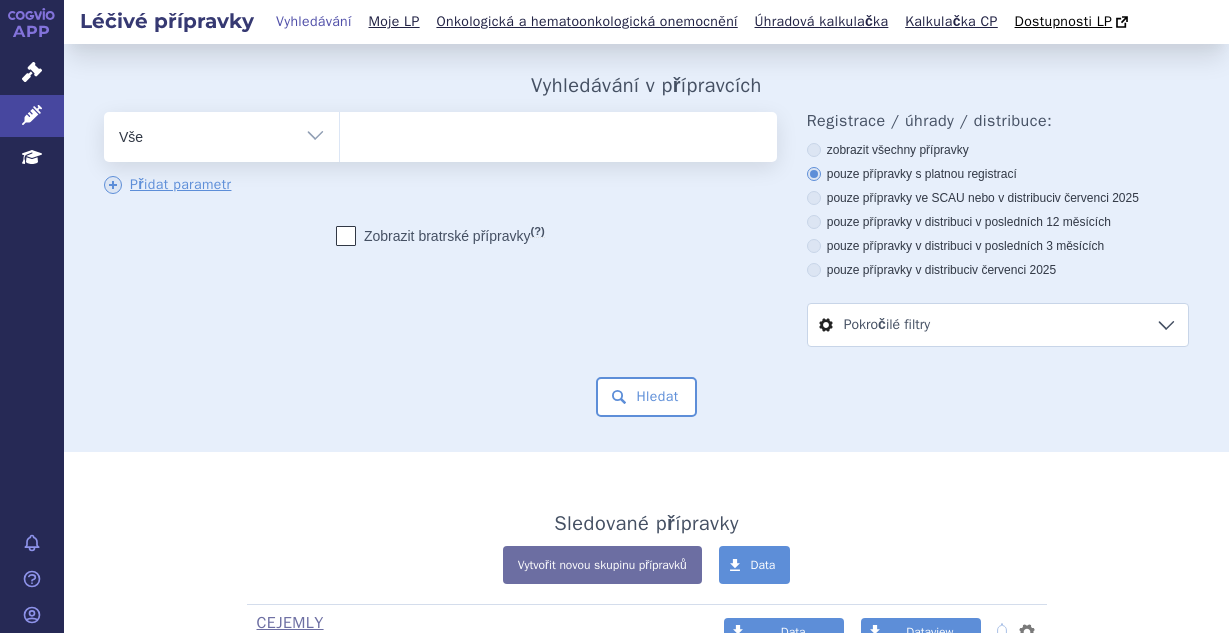 scroll, scrollTop: 0, scrollLeft: 0, axis: both 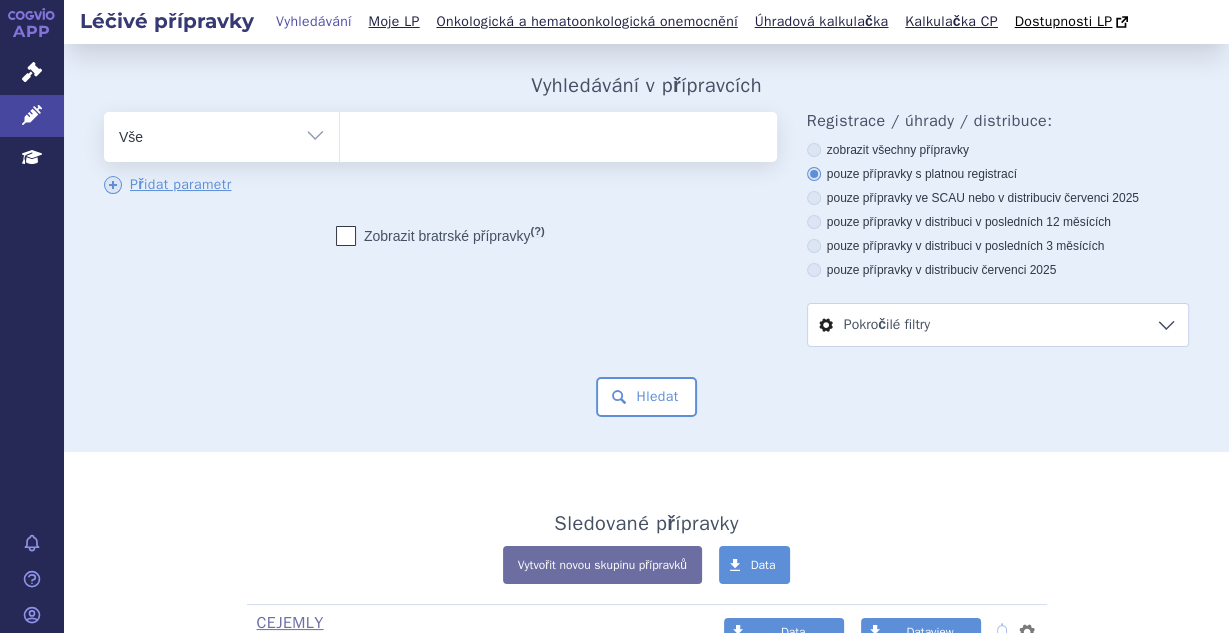 click at bounding box center [556, 133] 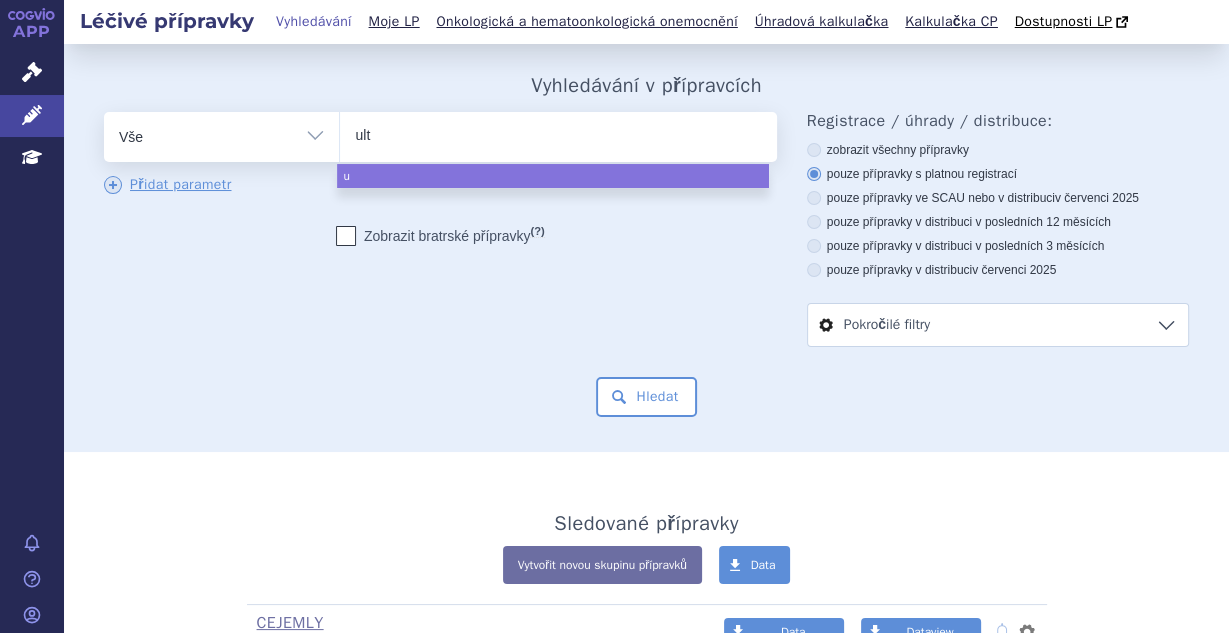 type on "ulto" 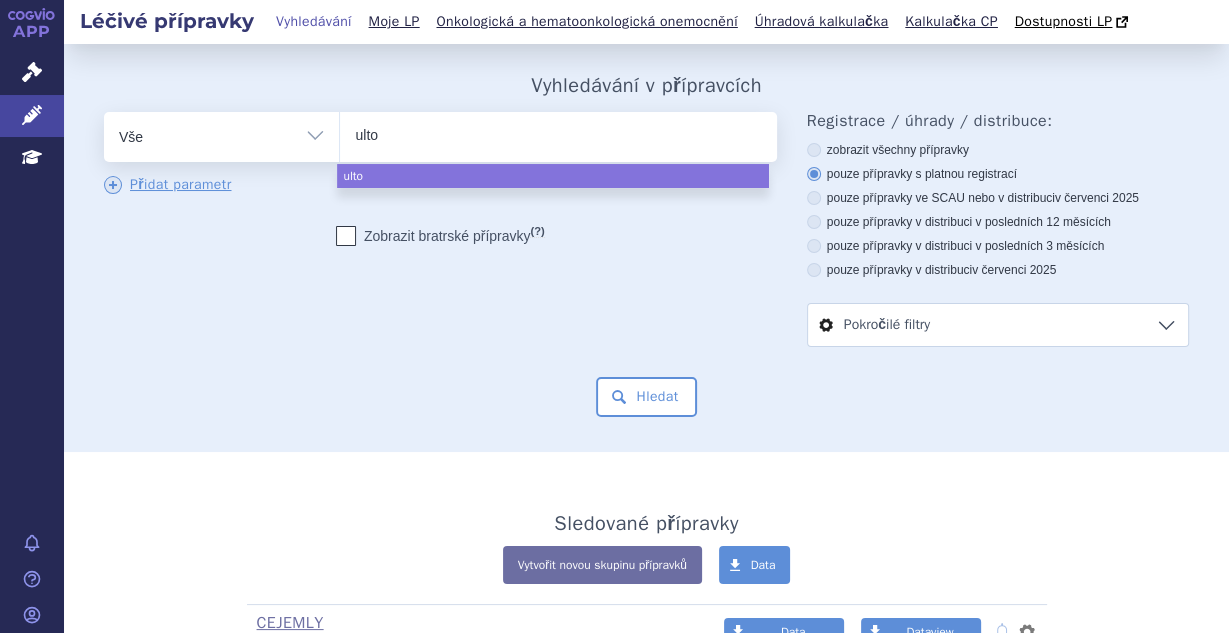 type on "ultom" 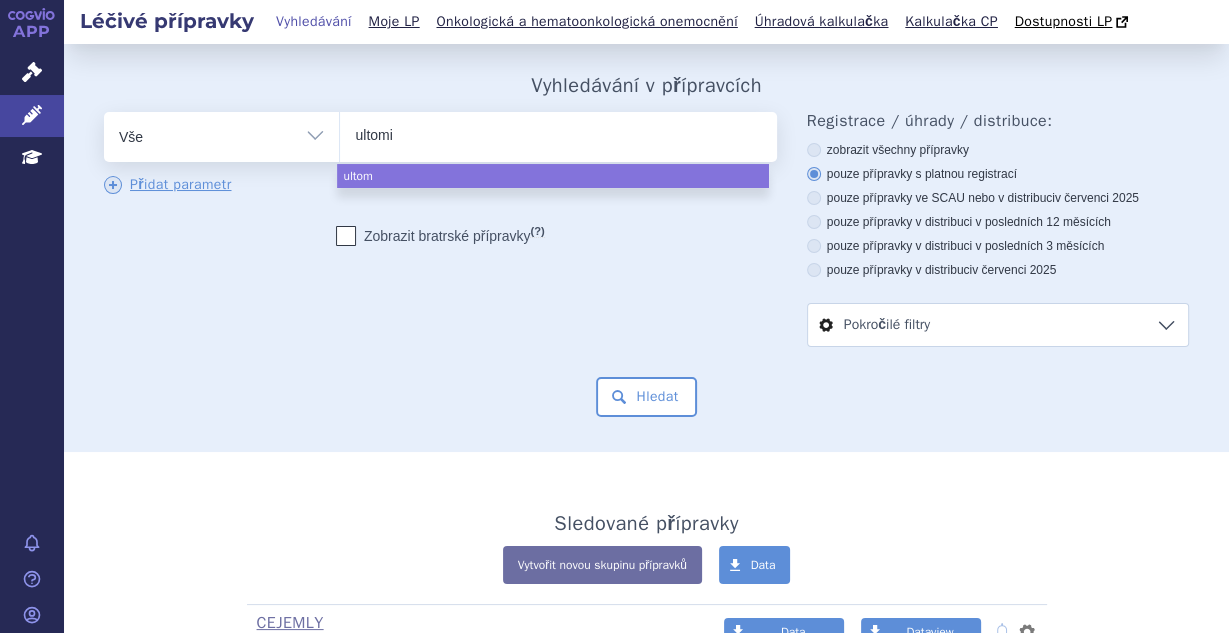 type on "ultomir" 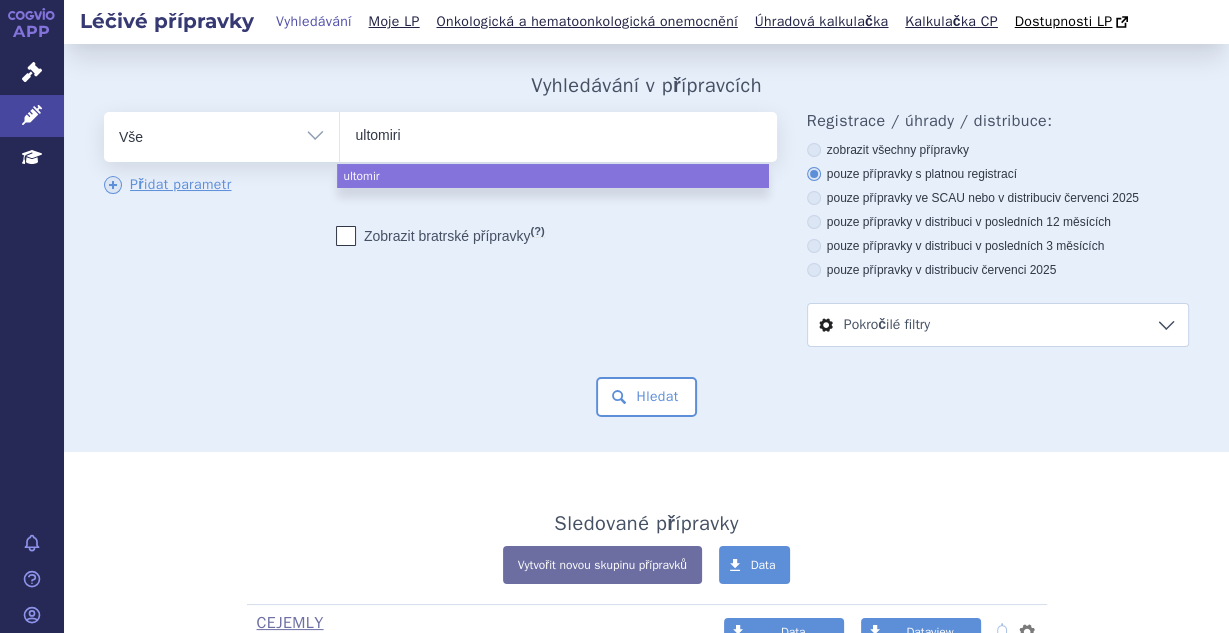 type on "ultomiris" 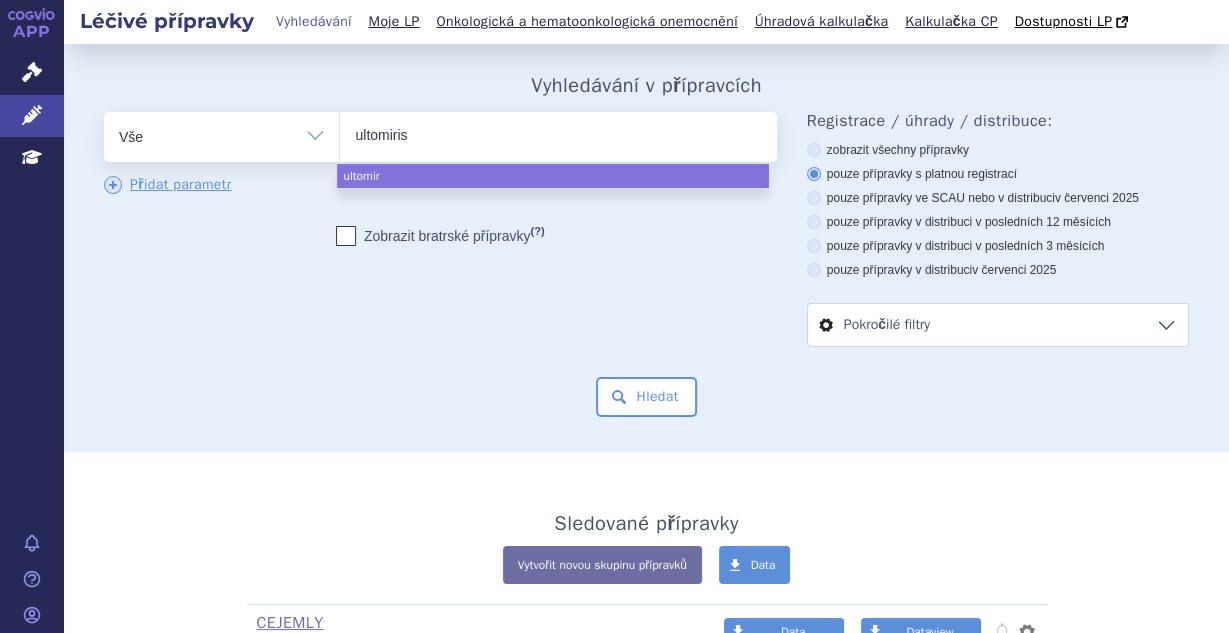 type 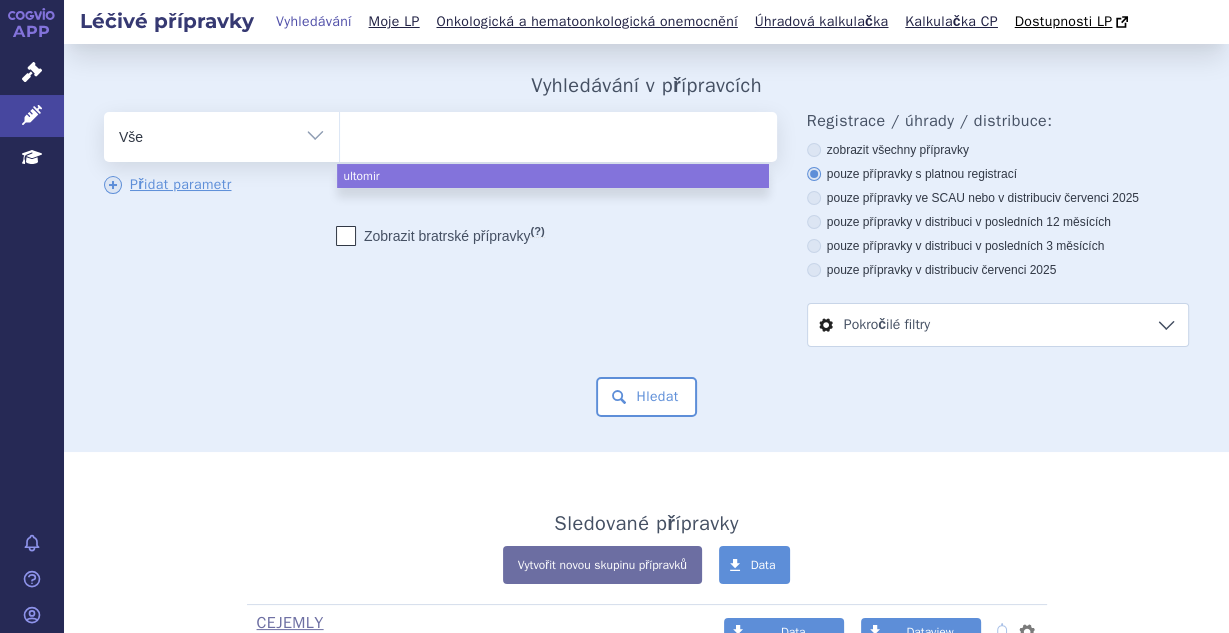select on "ultomiris" 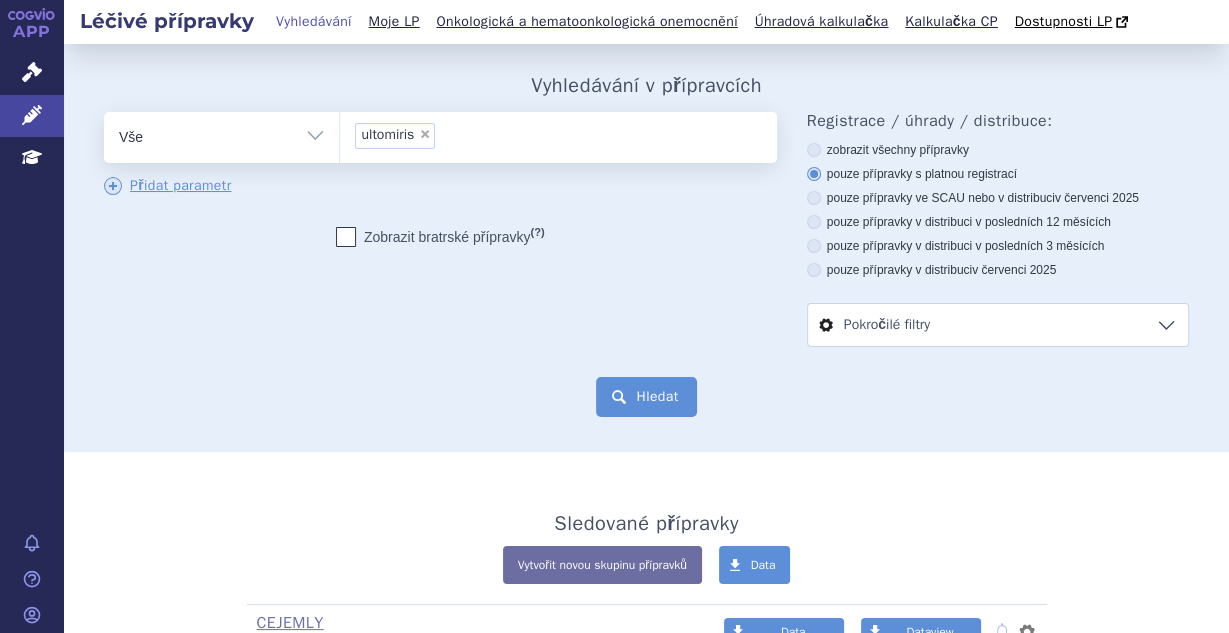 click on "Hledat" at bounding box center (646, 397) 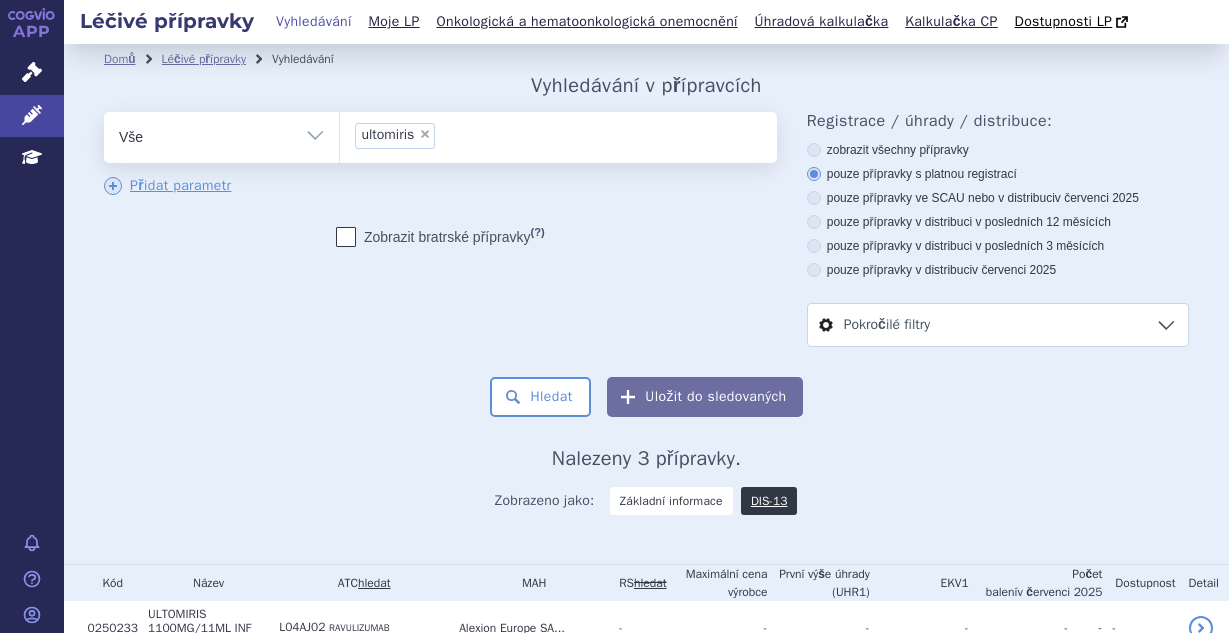scroll, scrollTop: 0, scrollLeft: 0, axis: both 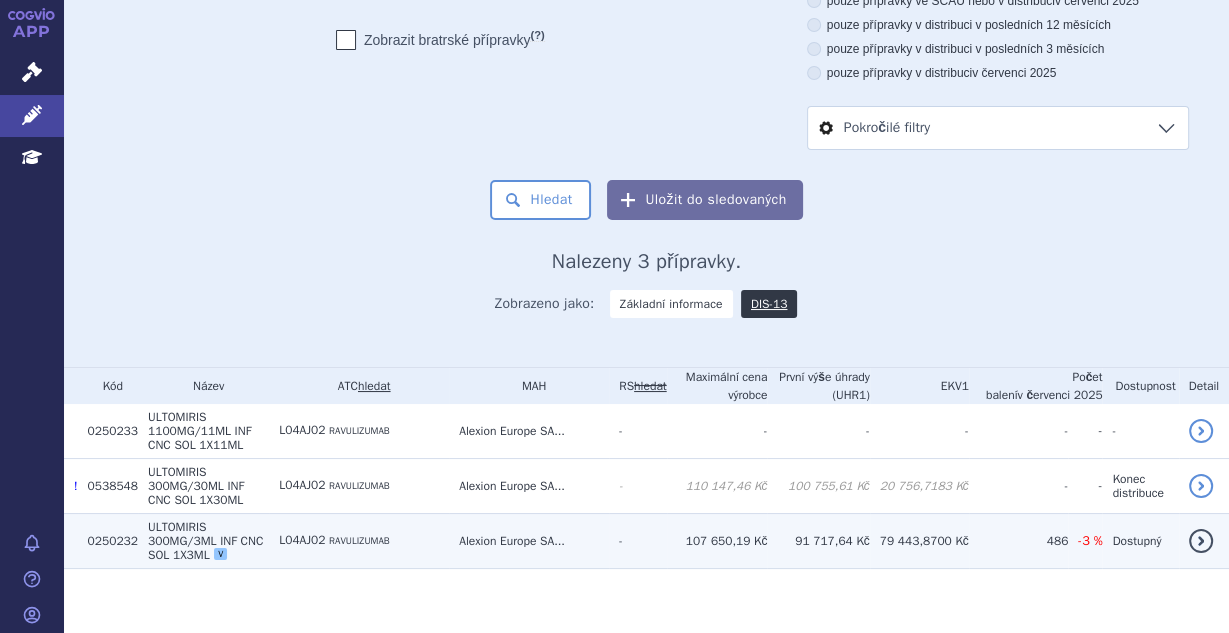 click on "Alexion Europe SA..." at bounding box center (529, 540) 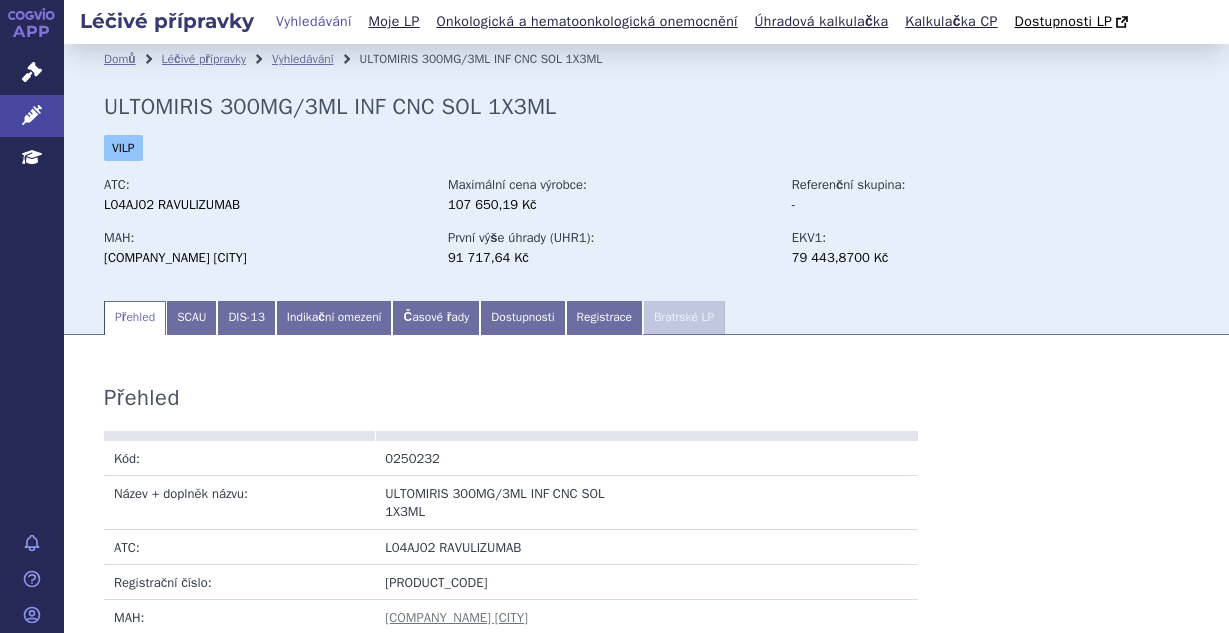 scroll, scrollTop: 0, scrollLeft: 0, axis: both 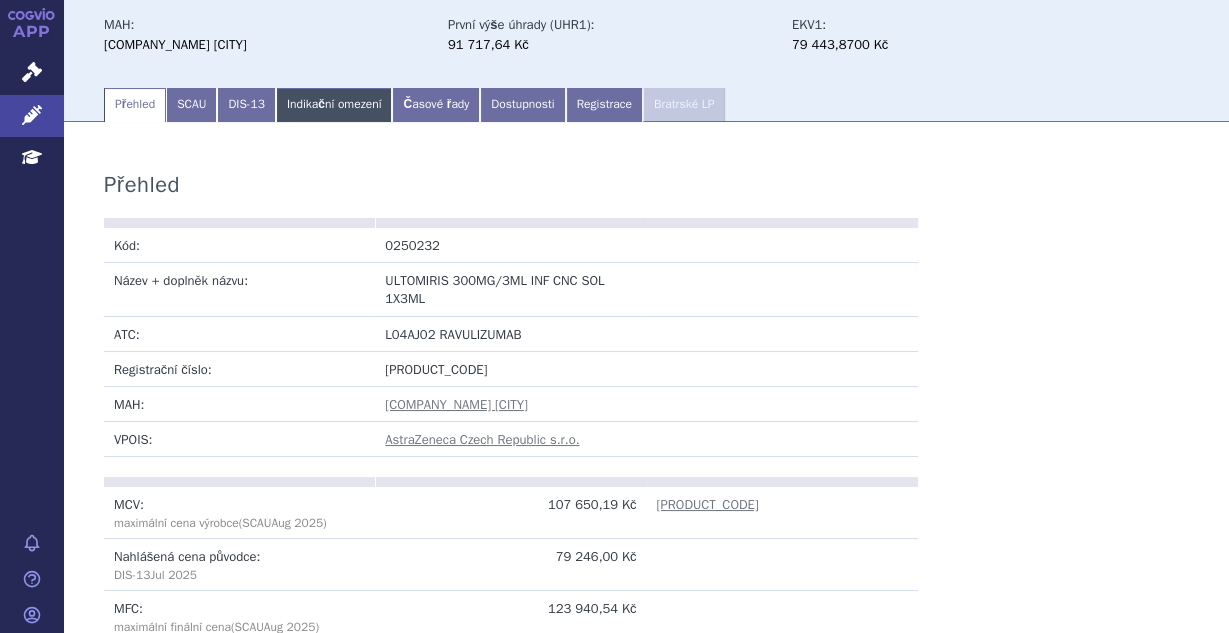 click on "Indikační omezení" at bounding box center [334, 105] 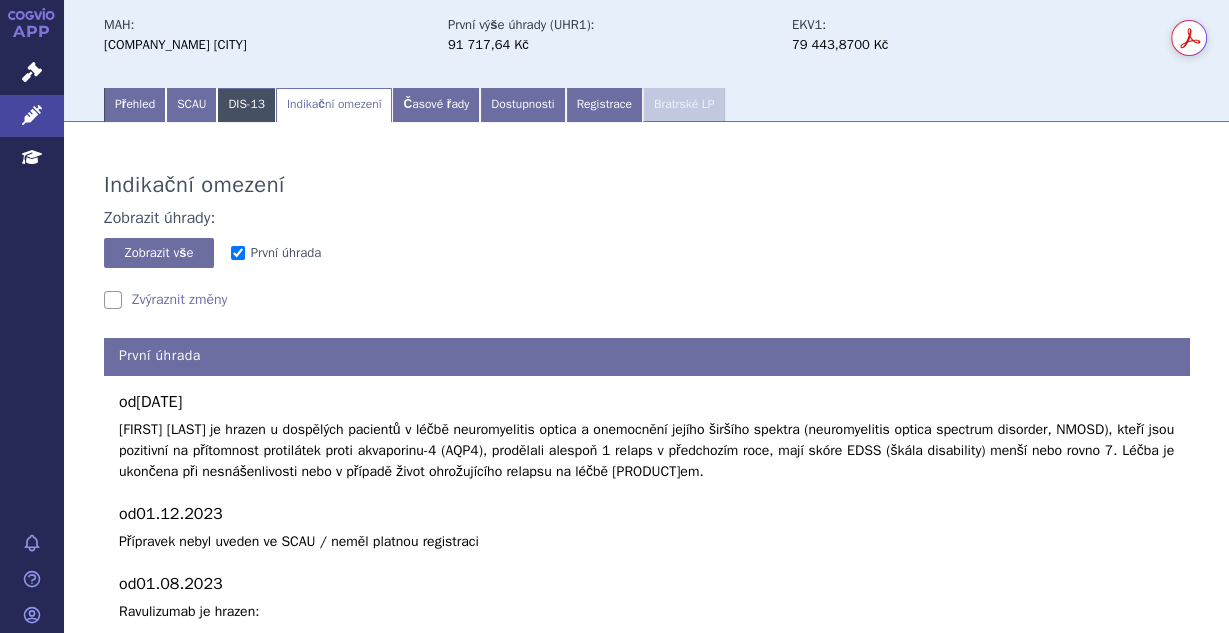 click on "DIS-13" at bounding box center (246, 105) 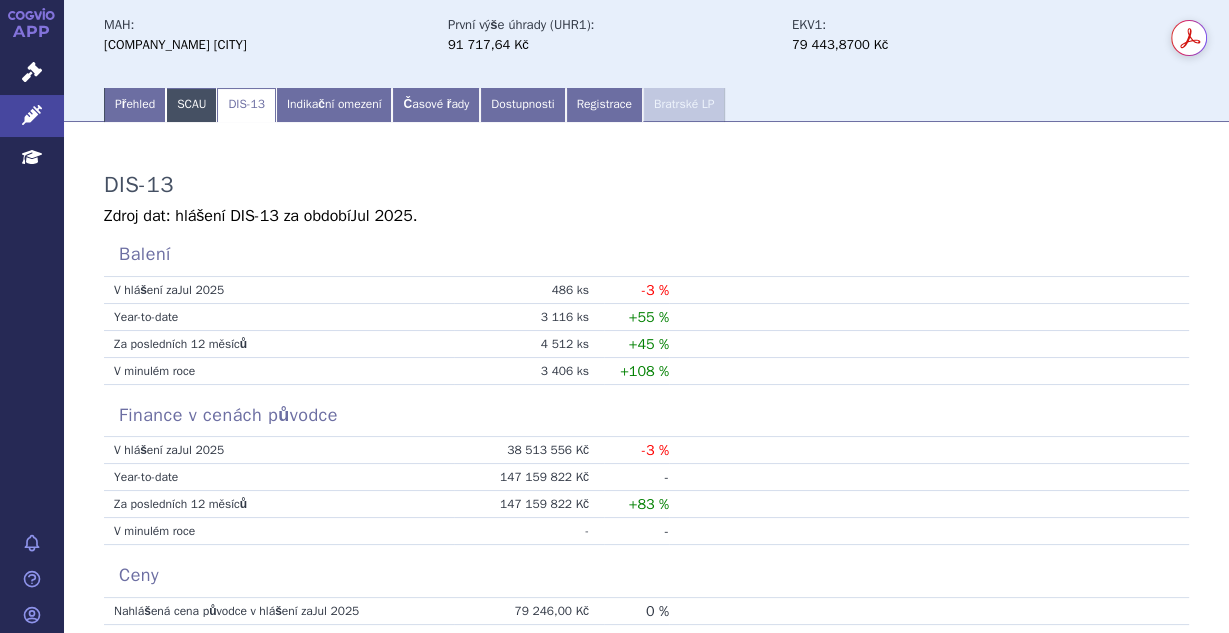 click on "SCAU" at bounding box center (191, 105) 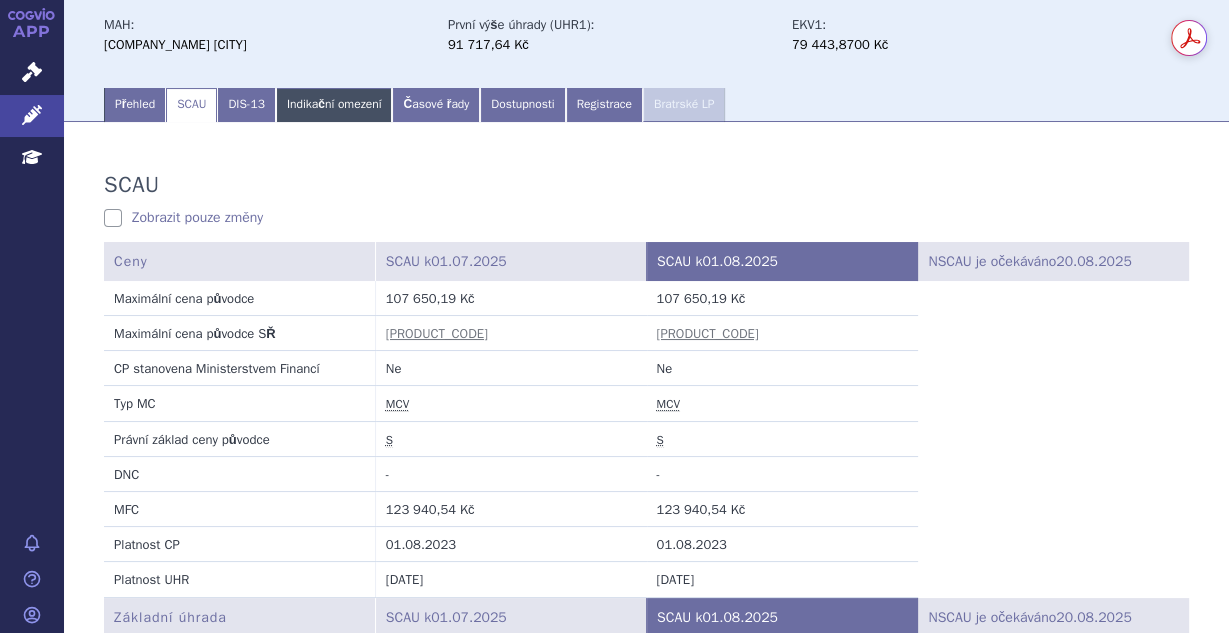 click on "Indikační omezení" at bounding box center [334, 105] 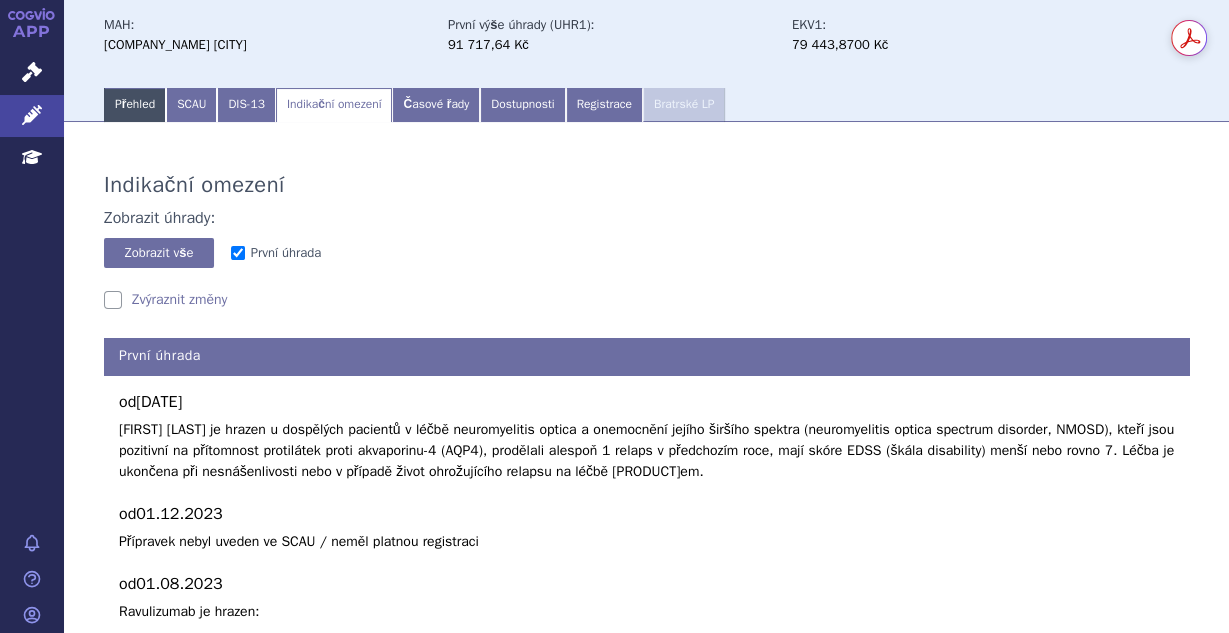 click on "Přehled" at bounding box center [135, 105] 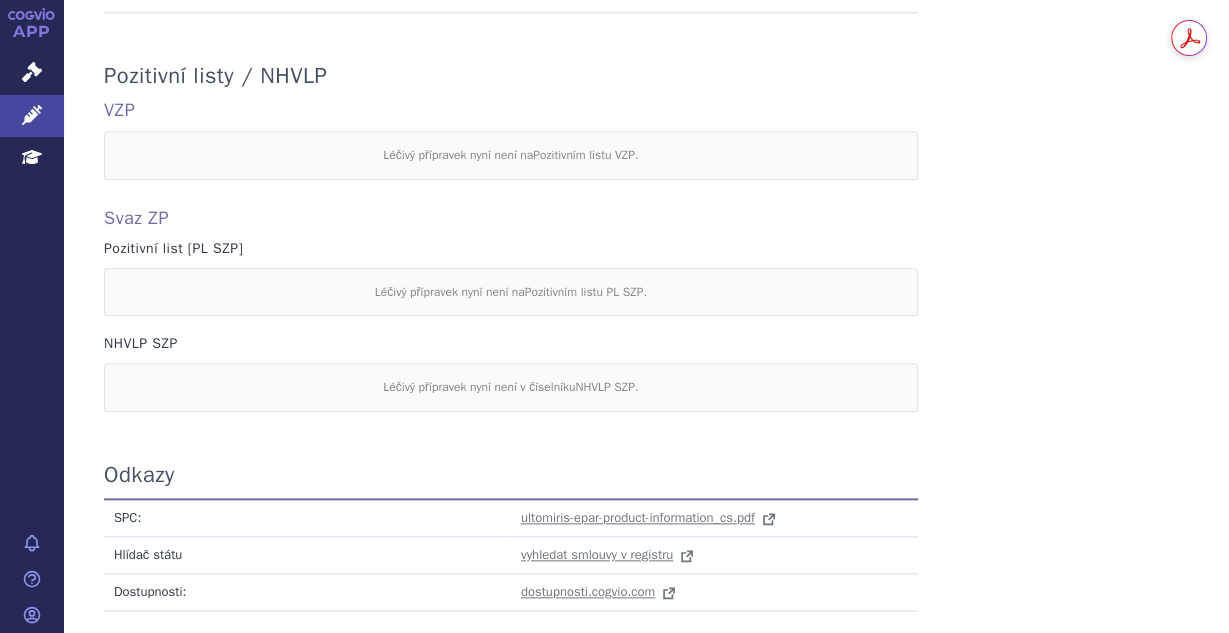 scroll, scrollTop: 1866, scrollLeft: 0, axis: vertical 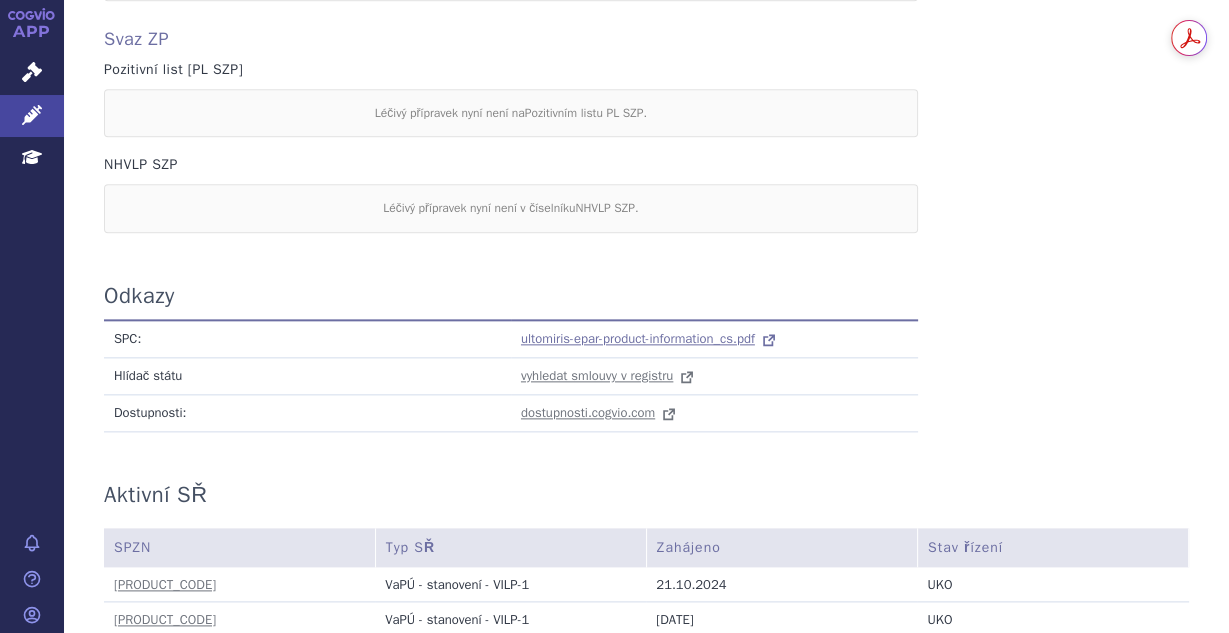 click on "ultomiris-epar-product-information_cs.pdf" at bounding box center (638, 338) 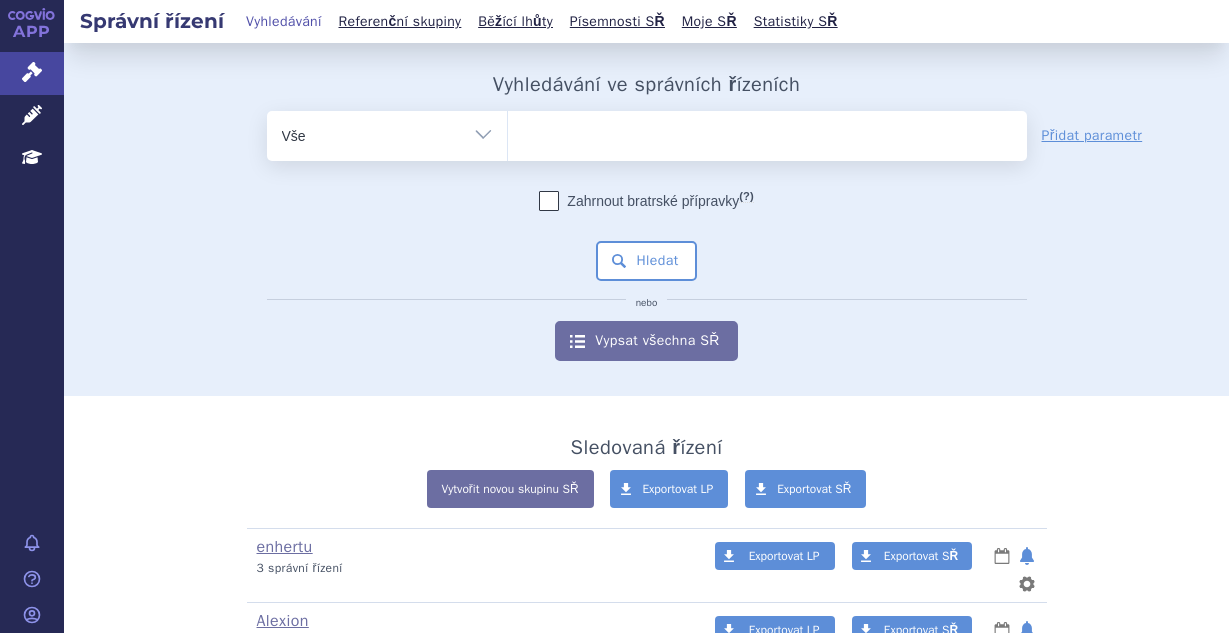 scroll, scrollTop: 0, scrollLeft: 0, axis: both 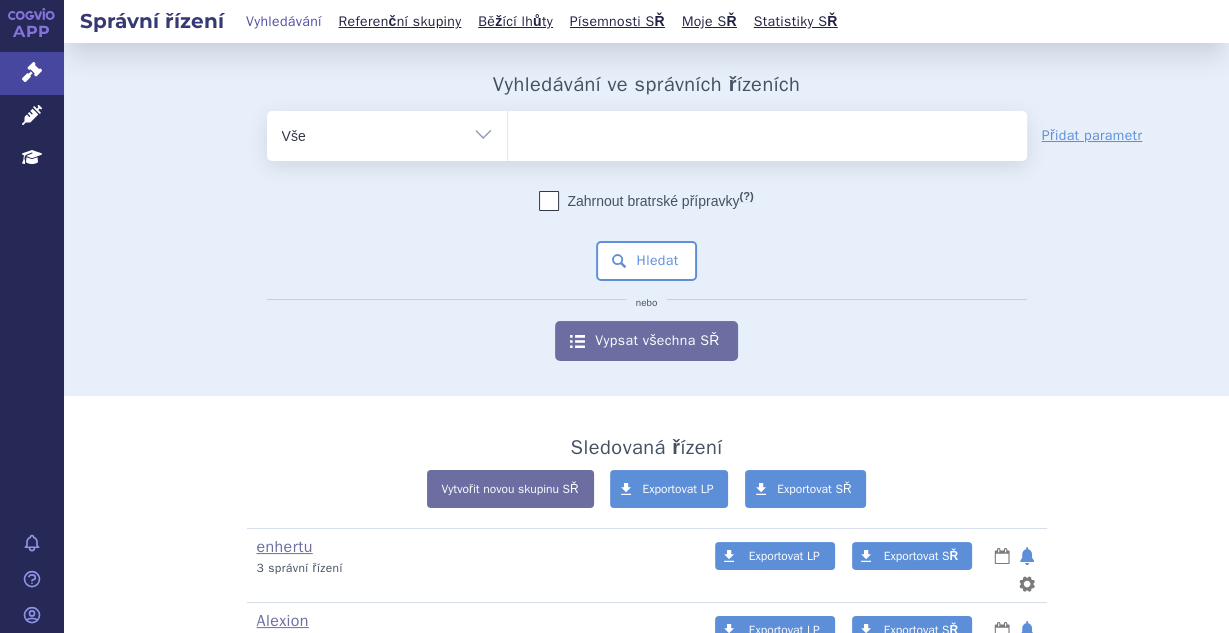 click at bounding box center (767, 132) 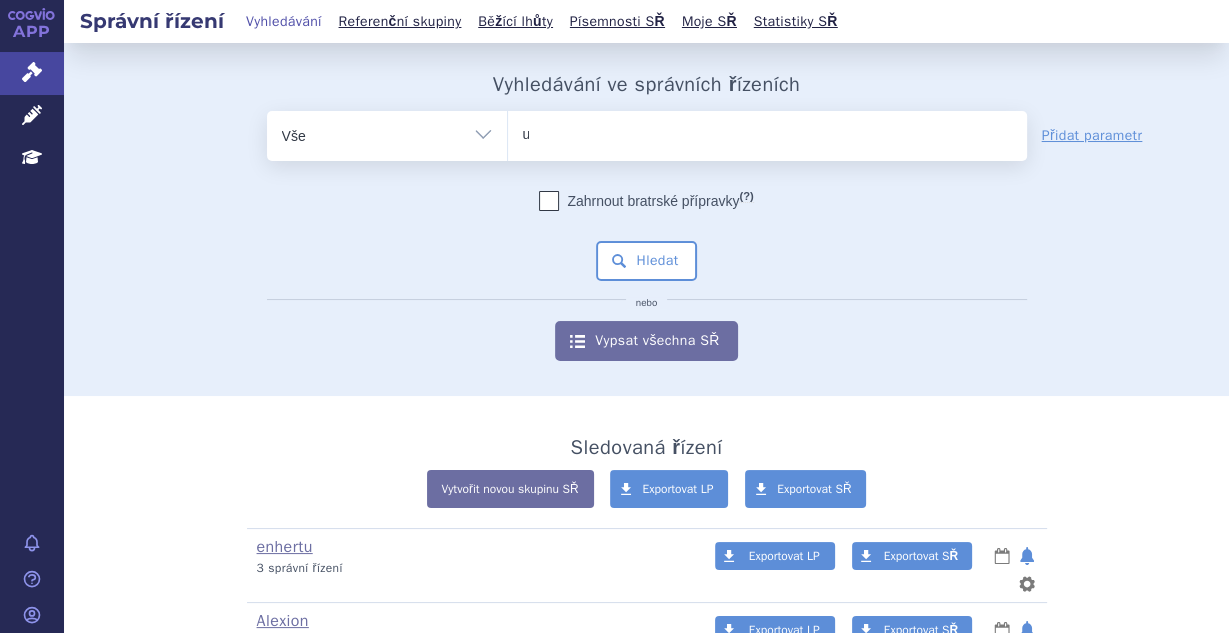 type on "ul" 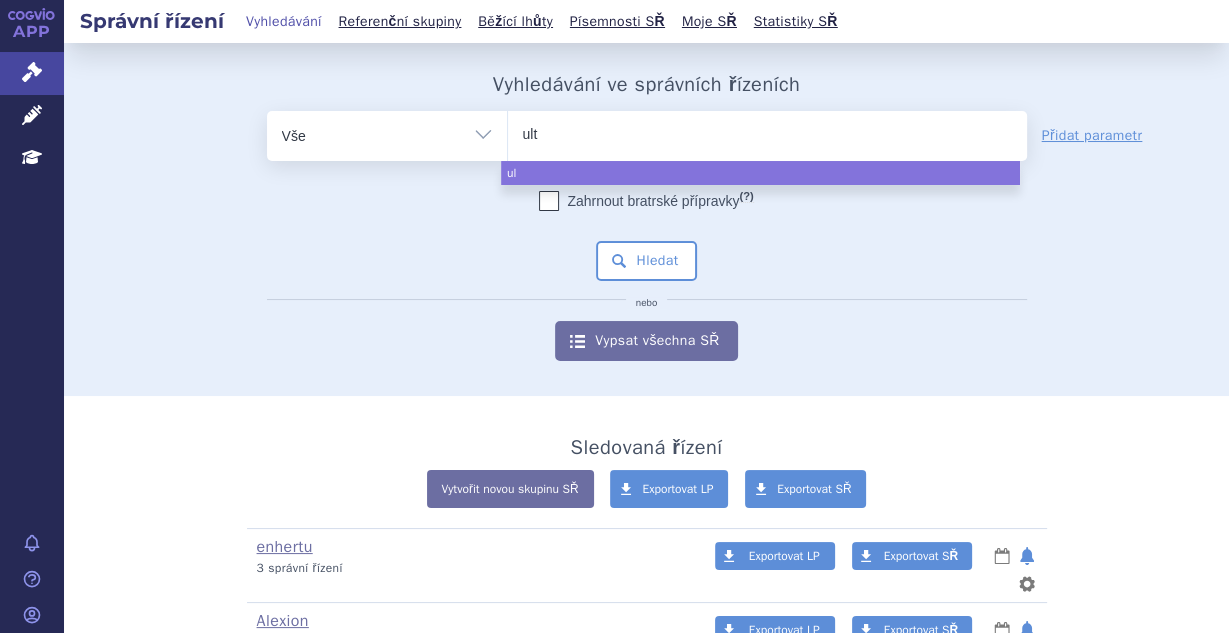 type on "ulto" 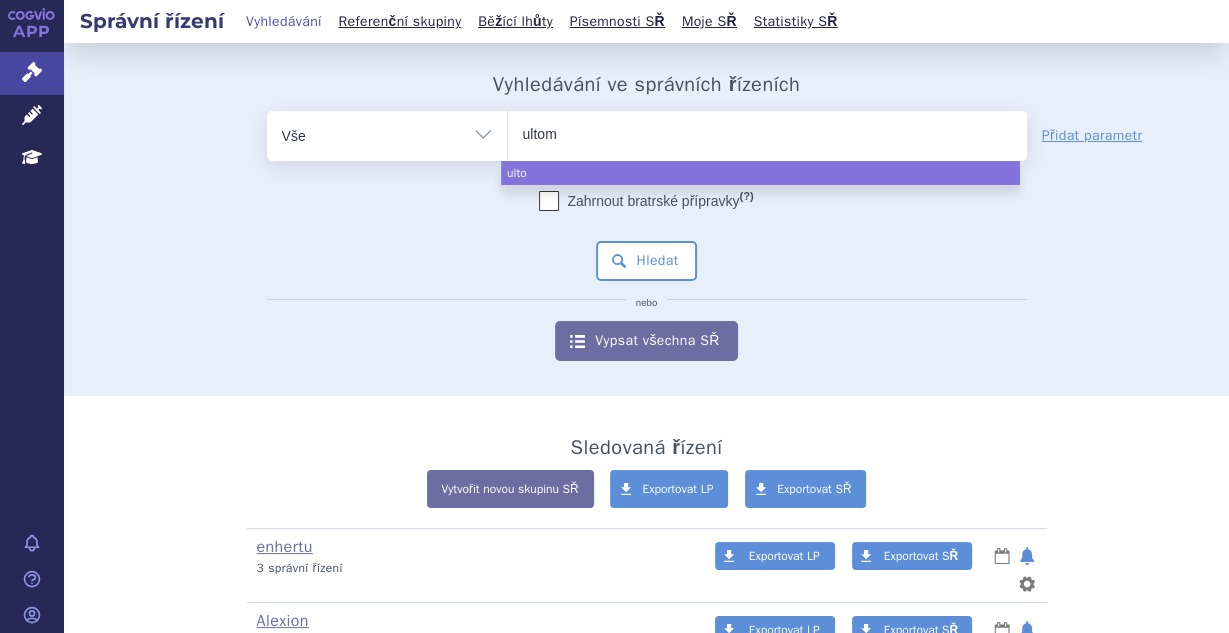 type on "ultomi" 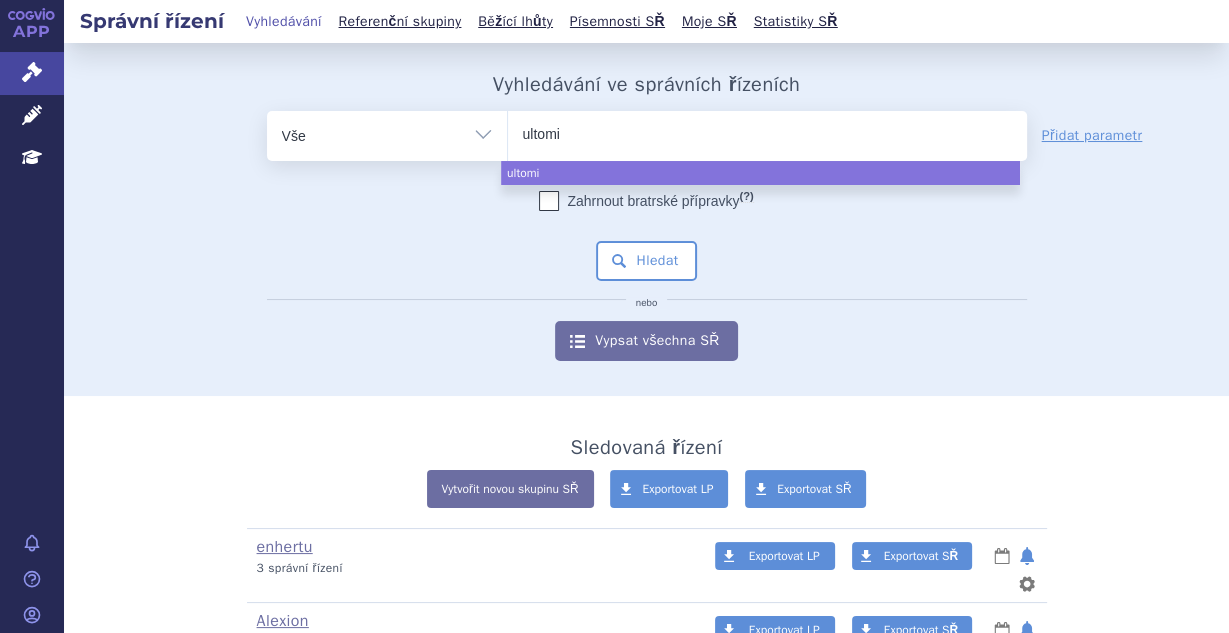 type on "ultomir" 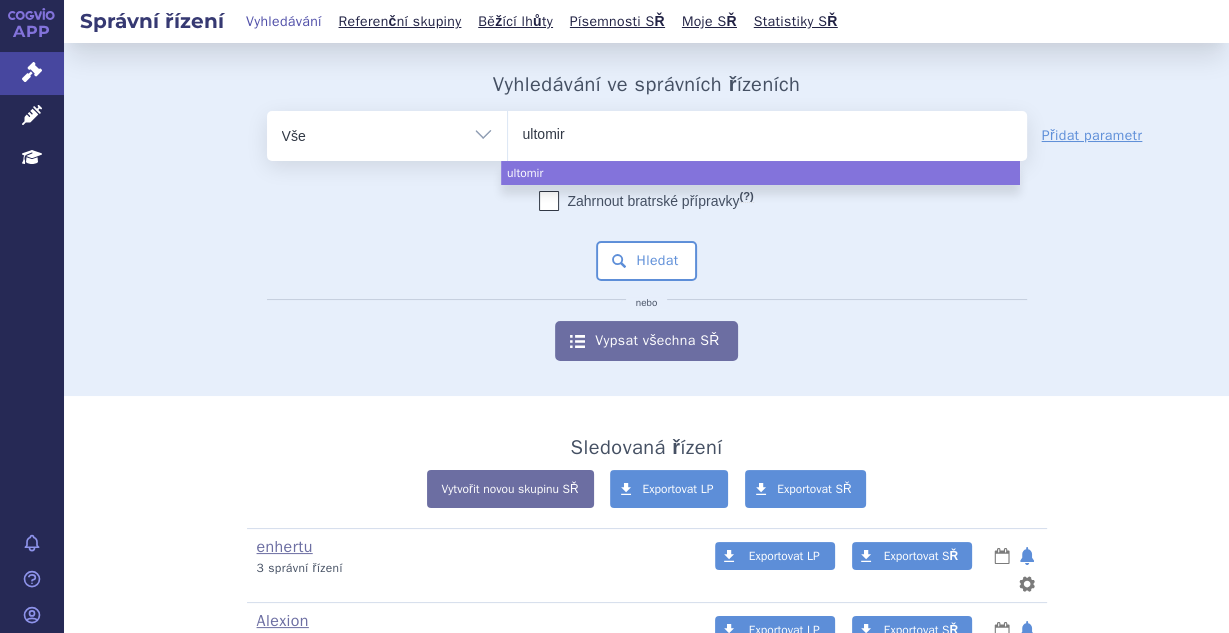 type on "ultomiri" 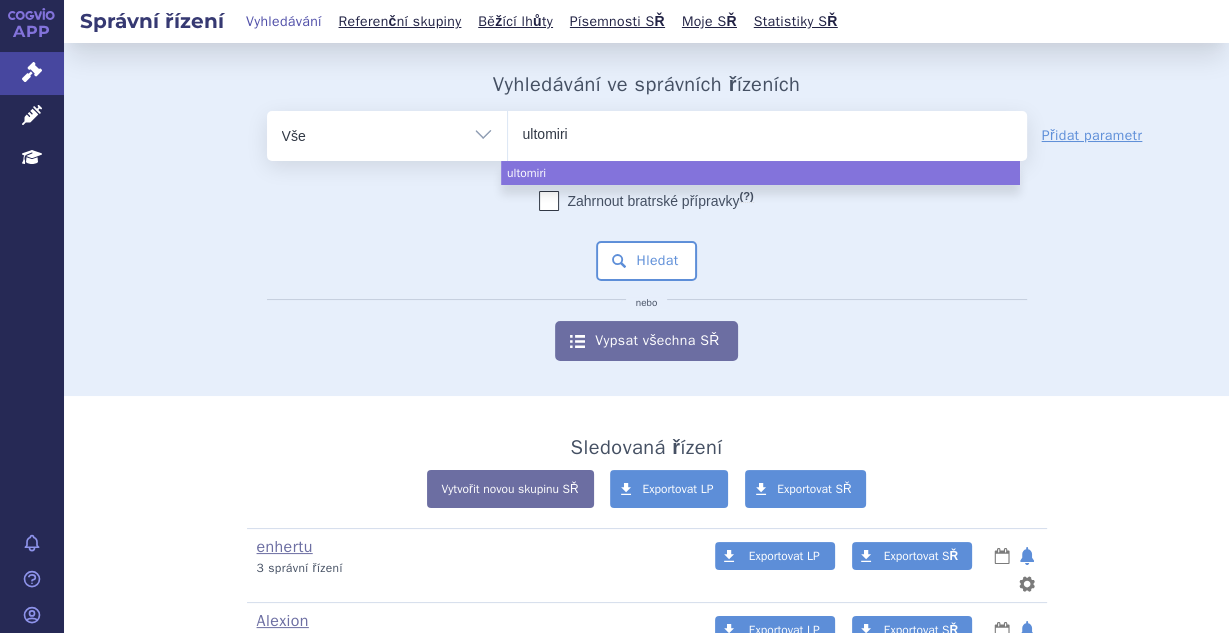type on "ultomiris" 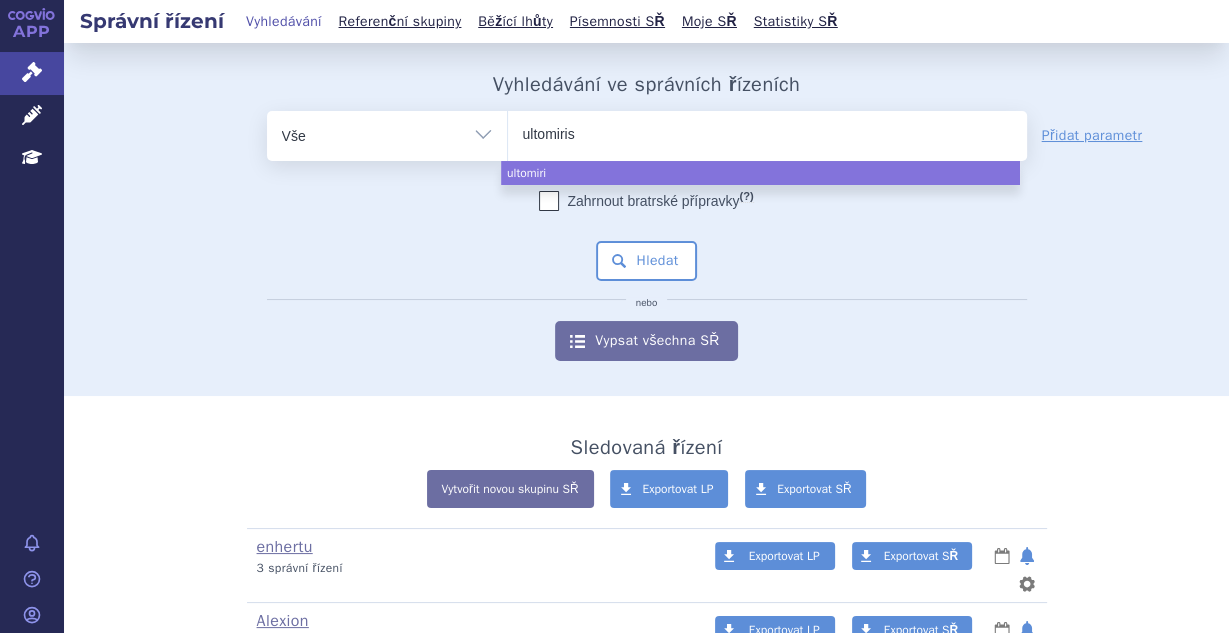 type 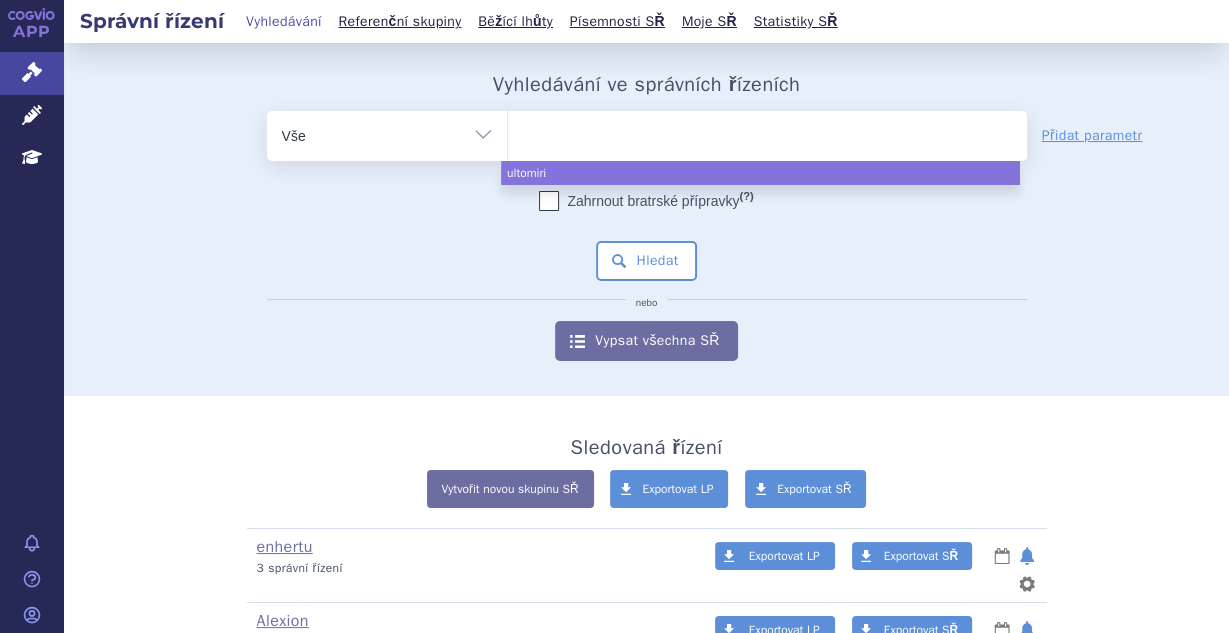 select on "ultomiris" 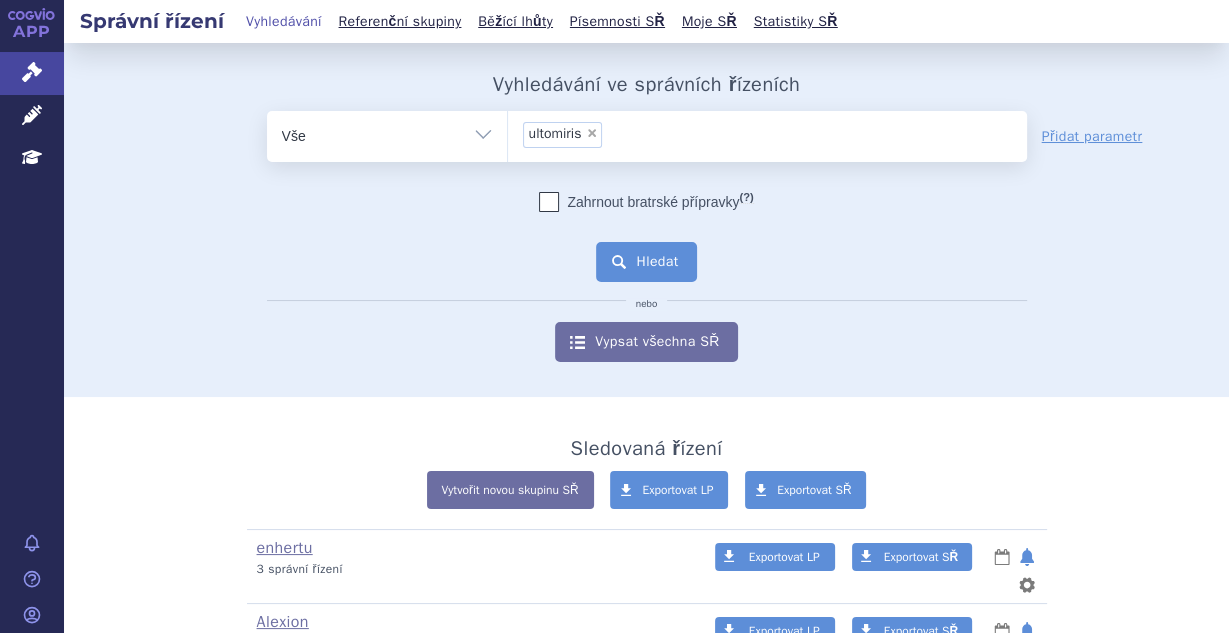 click on "Hledat" at bounding box center (646, 262) 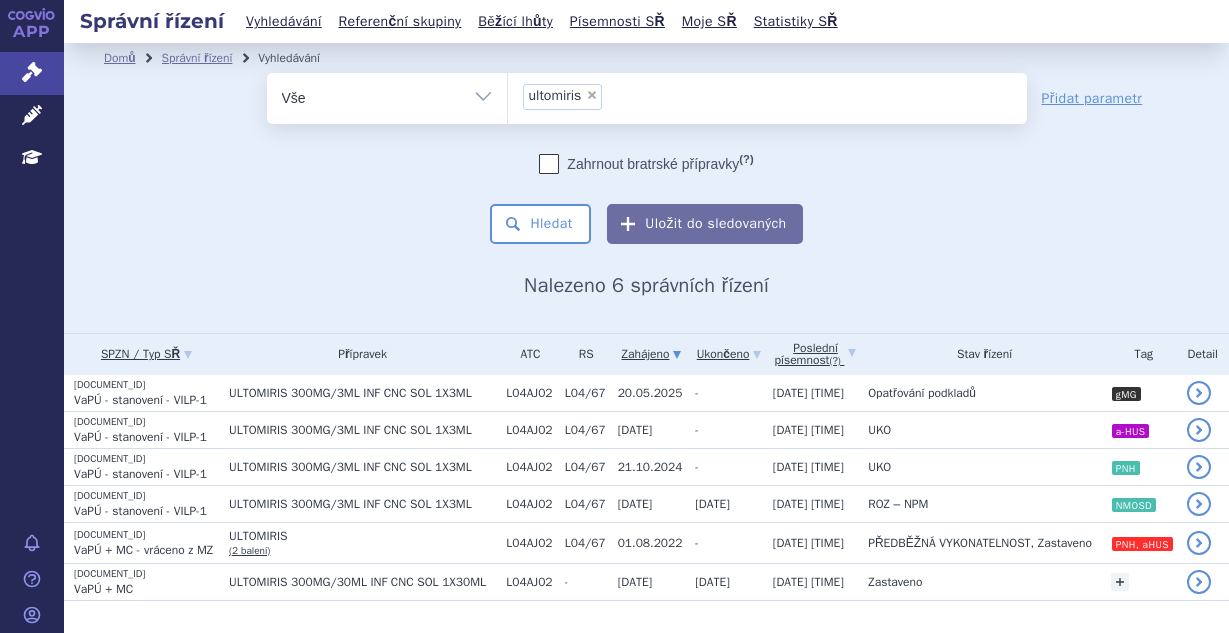 scroll, scrollTop: 0, scrollLeft: 0, axis: both 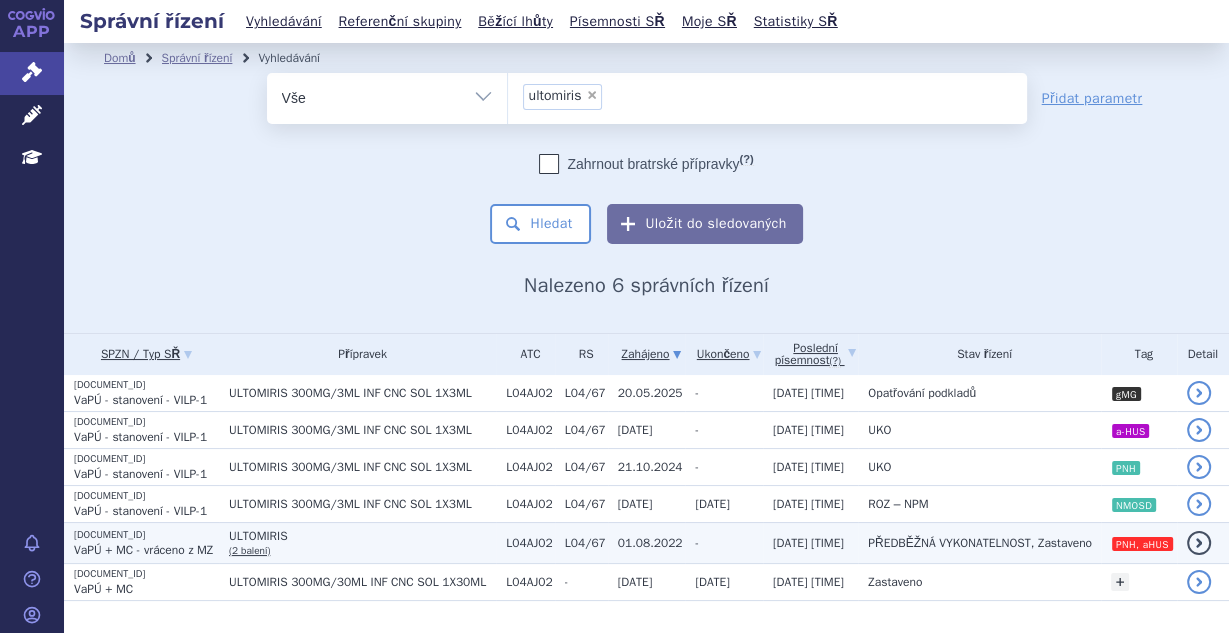 click on "L04AJ02" at bounding box center (530, 543) 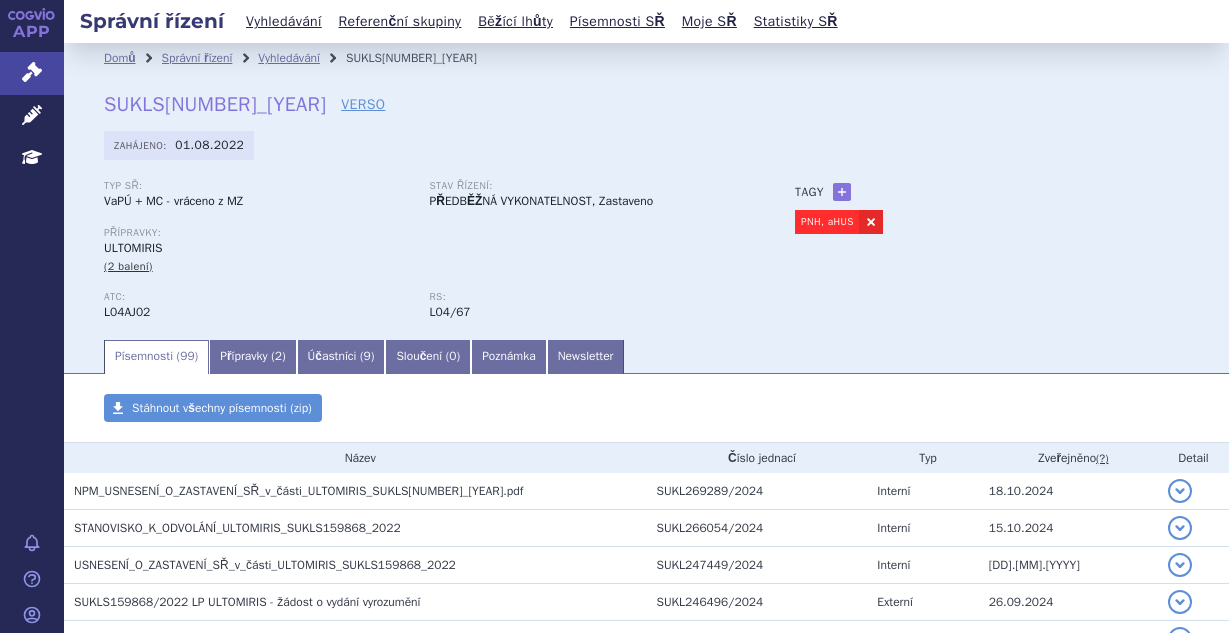 scroll, scrollTop: 0, scrollLeft: 0, axis: both 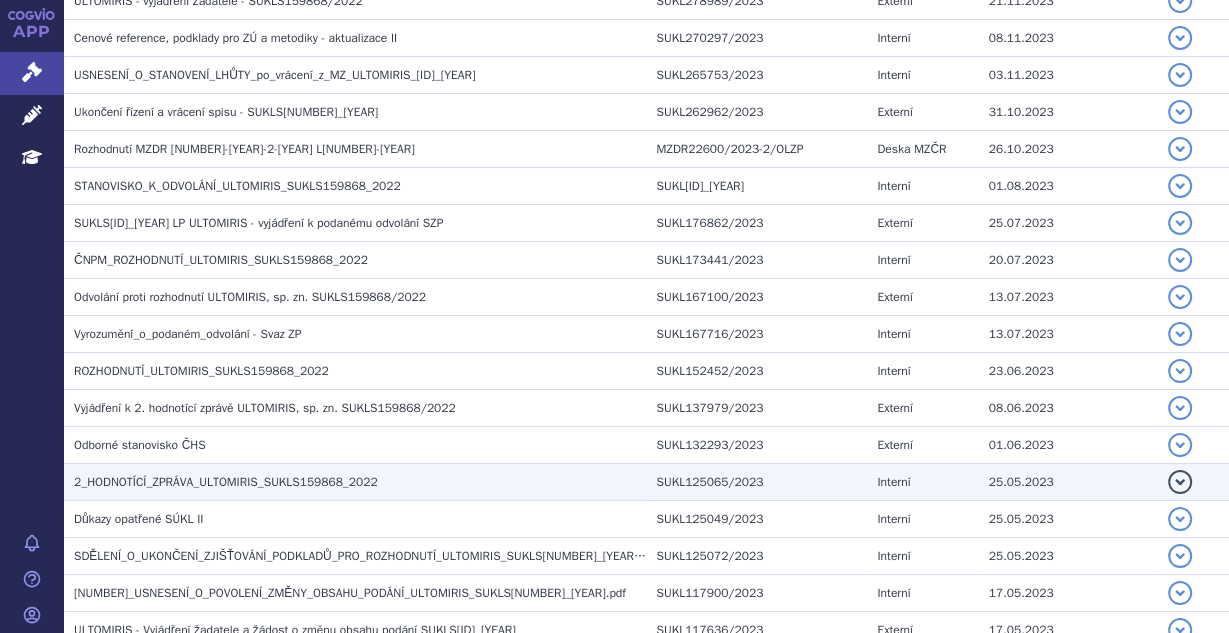 click on "2_HODNOTÍCÍ_ZPRÁVA_ULTOMIRIS_SUKLS159868_2022" at bounding box center [360, 482] 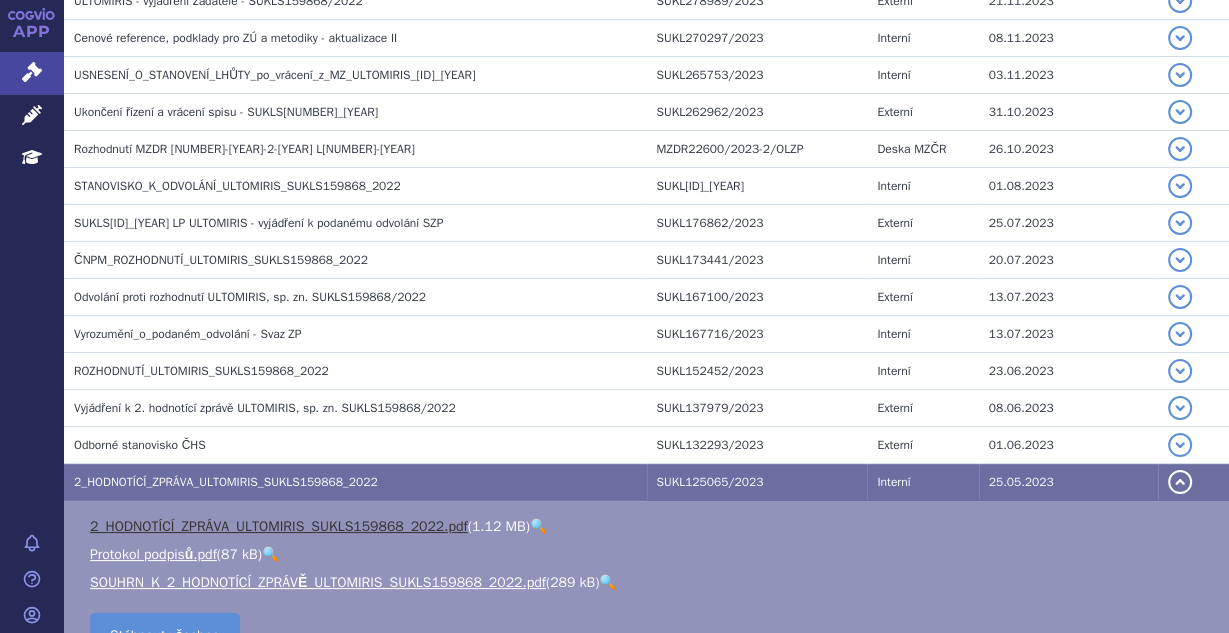 click on "2_HODNOTÍCÍ_ZPRÁVA_ULTOMIRIS_SUKLS159868_2022.pdf" at bounding box center (279, 526) 